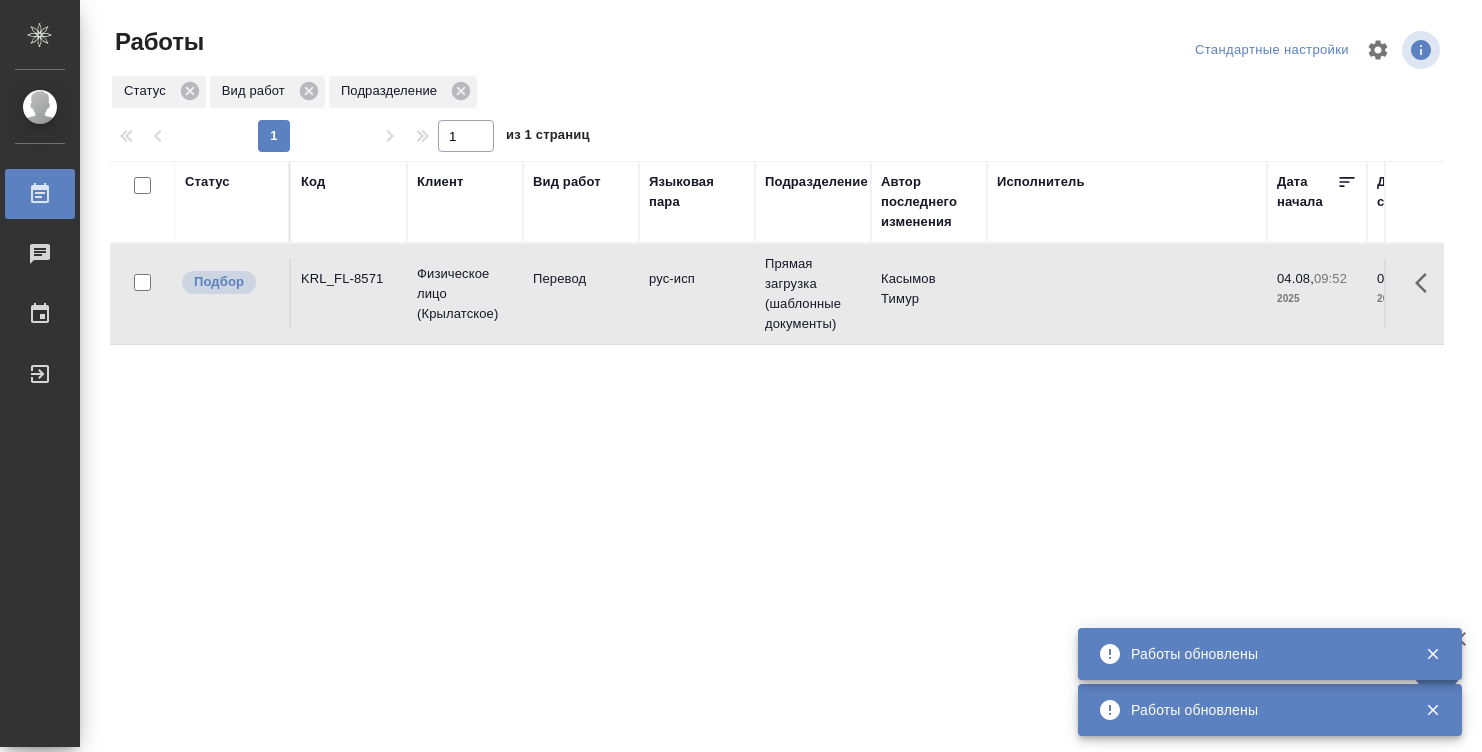 scroll, scrollTop: 0, scrollLeft: 0, axis: both 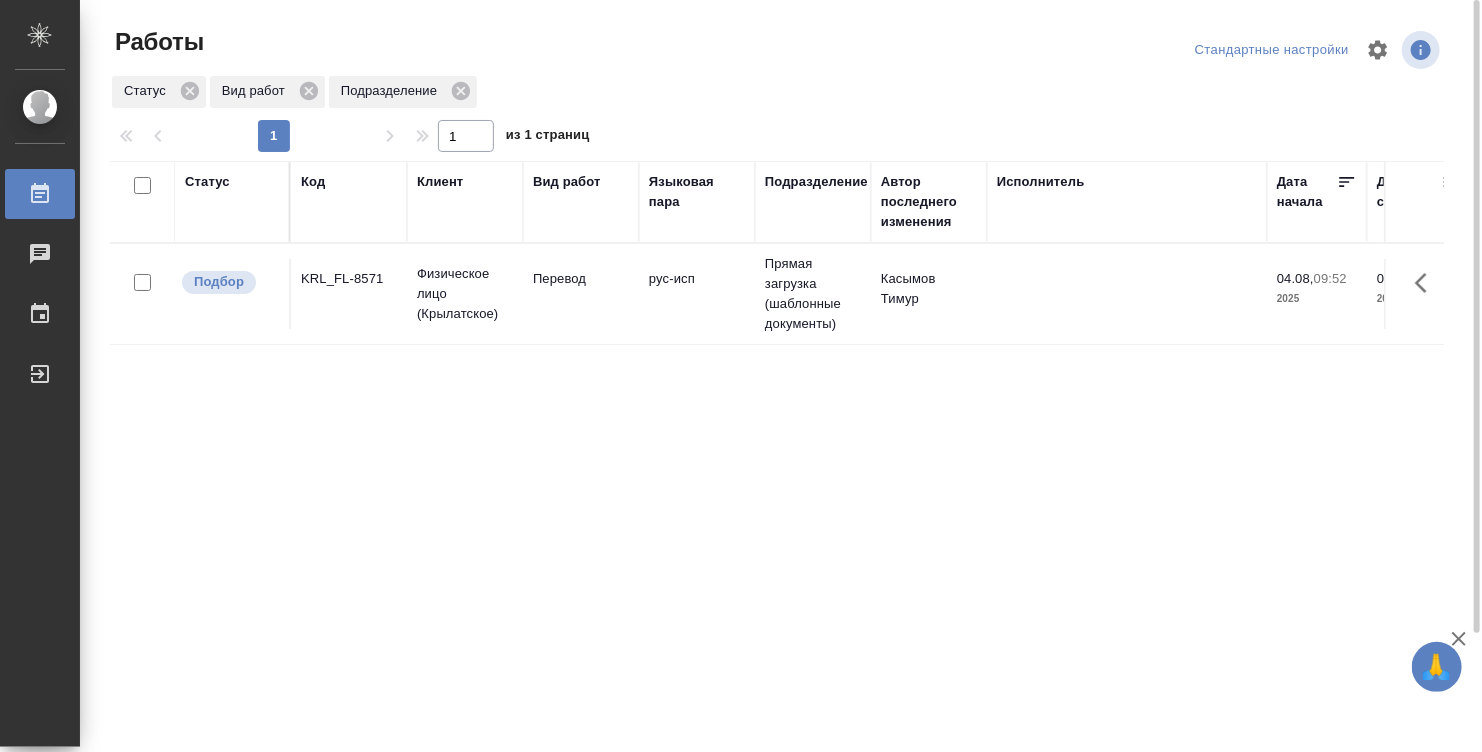 click on "Исполнитель" at bounding box center [1127, 202] 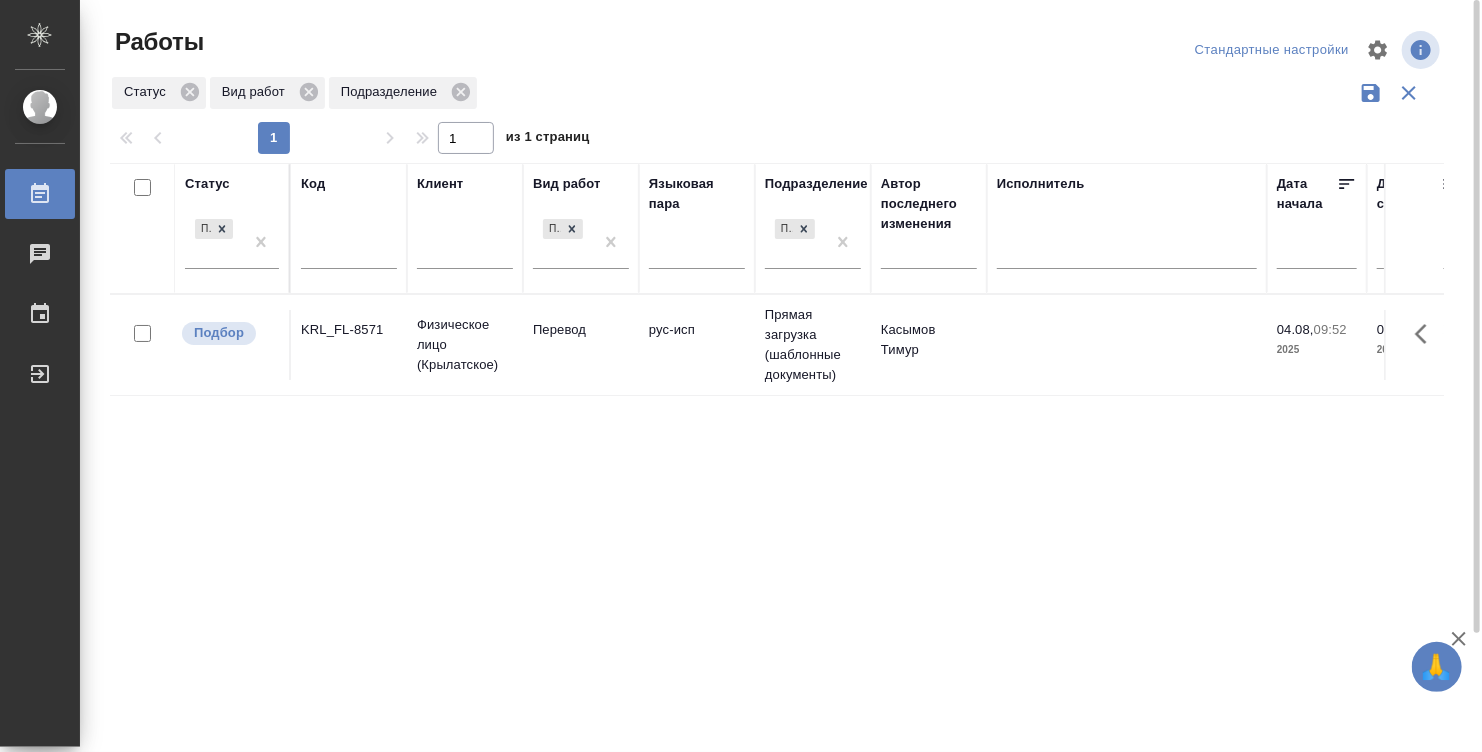 click on "Исполнитель" at bounding box center (1127, 228) 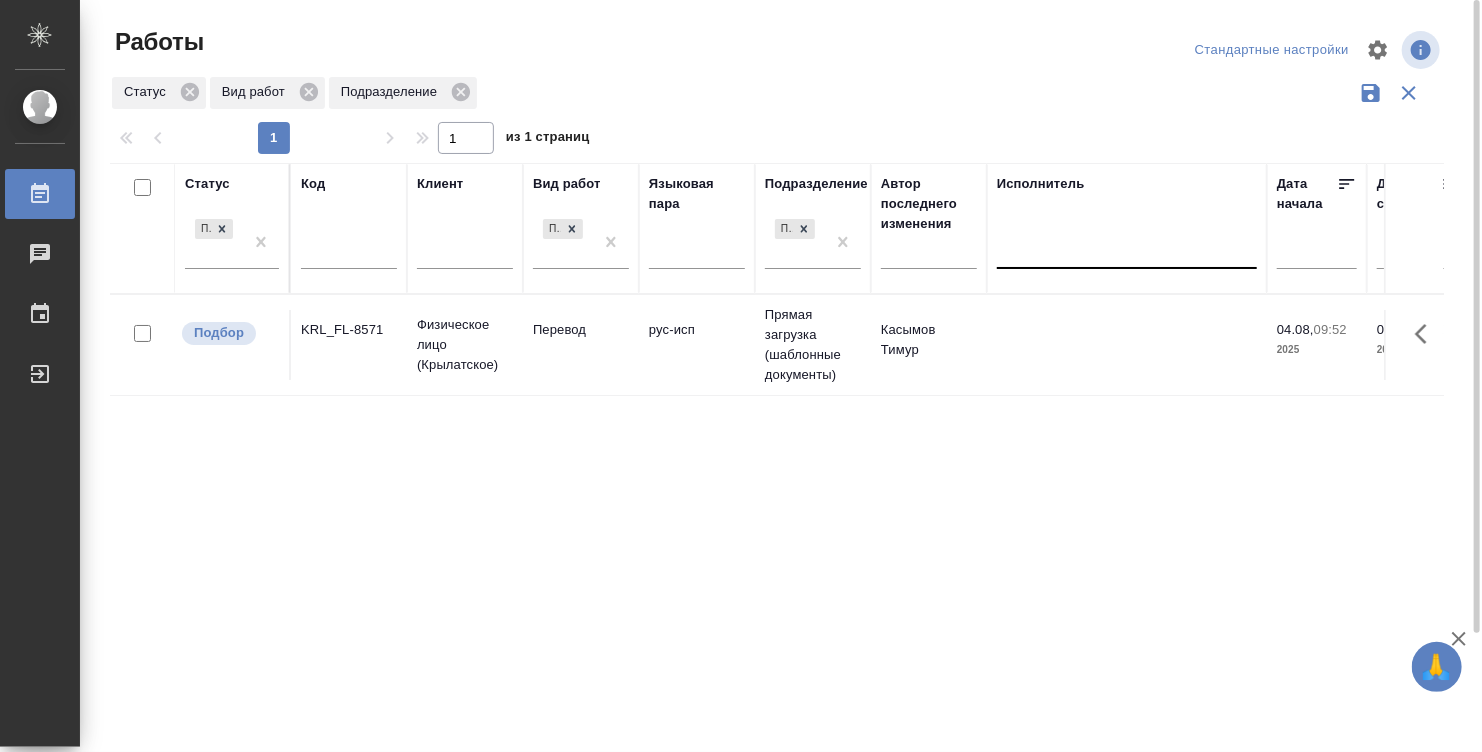 click at bounding box center [1127, 249] 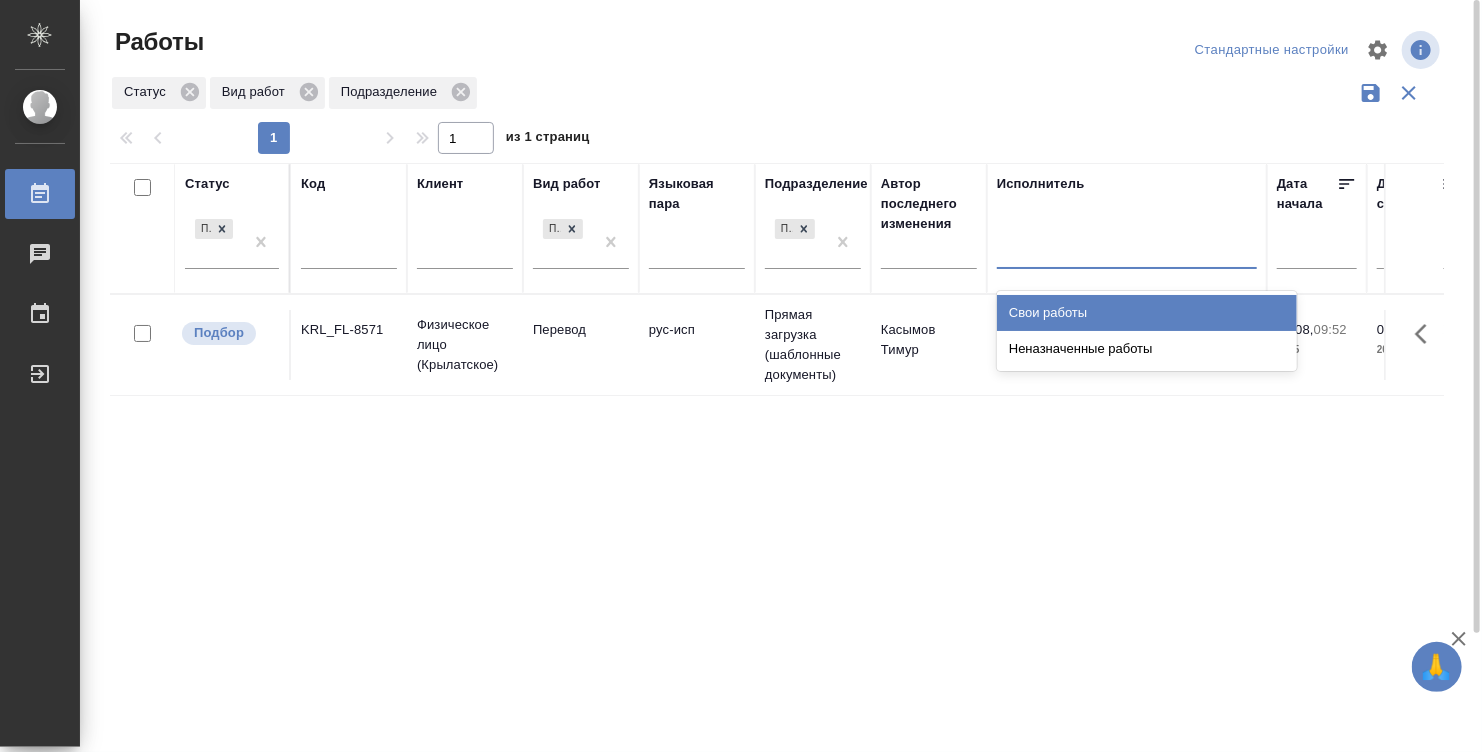 click on "Свои работы" at bounding box center [1147, 313] 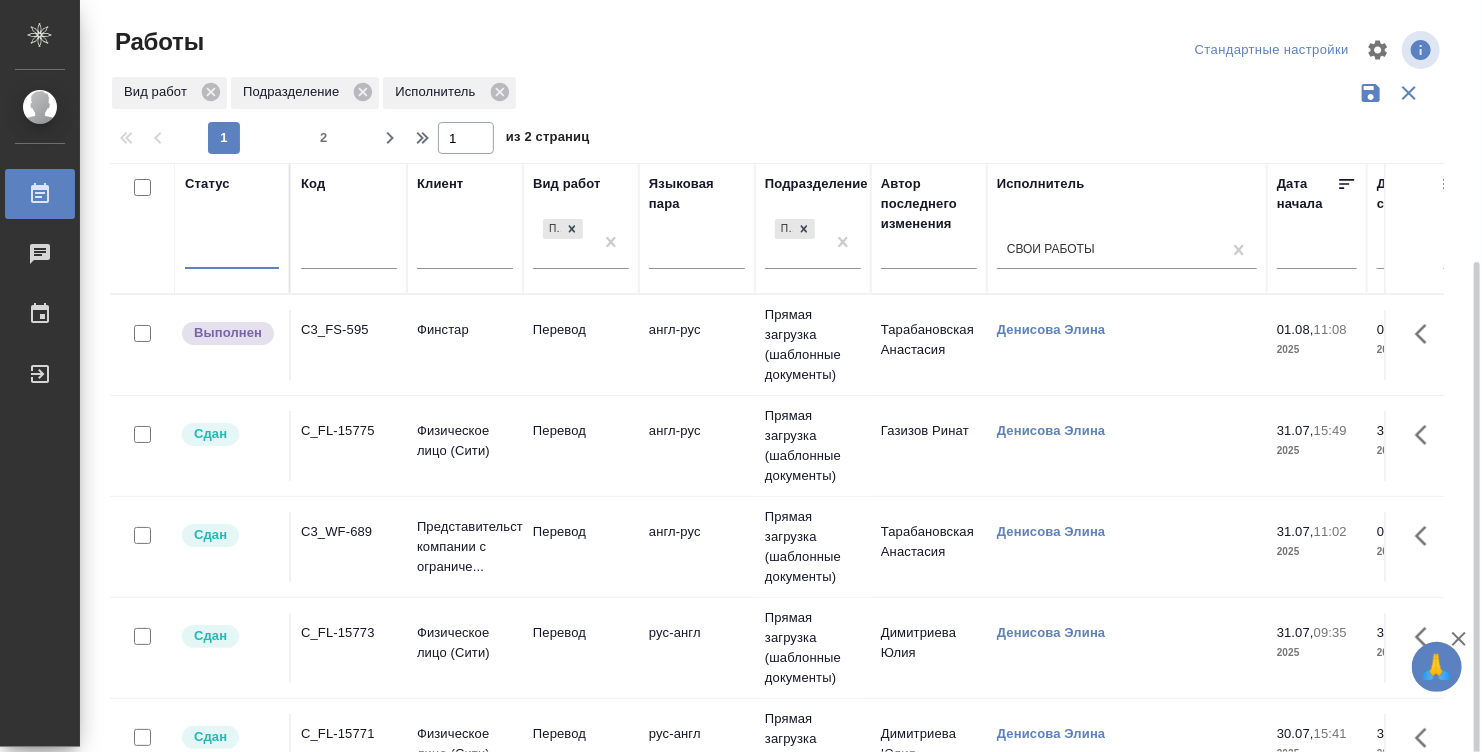scroll, scrollTop: 142, scrollLeft: 0, axis: vertical 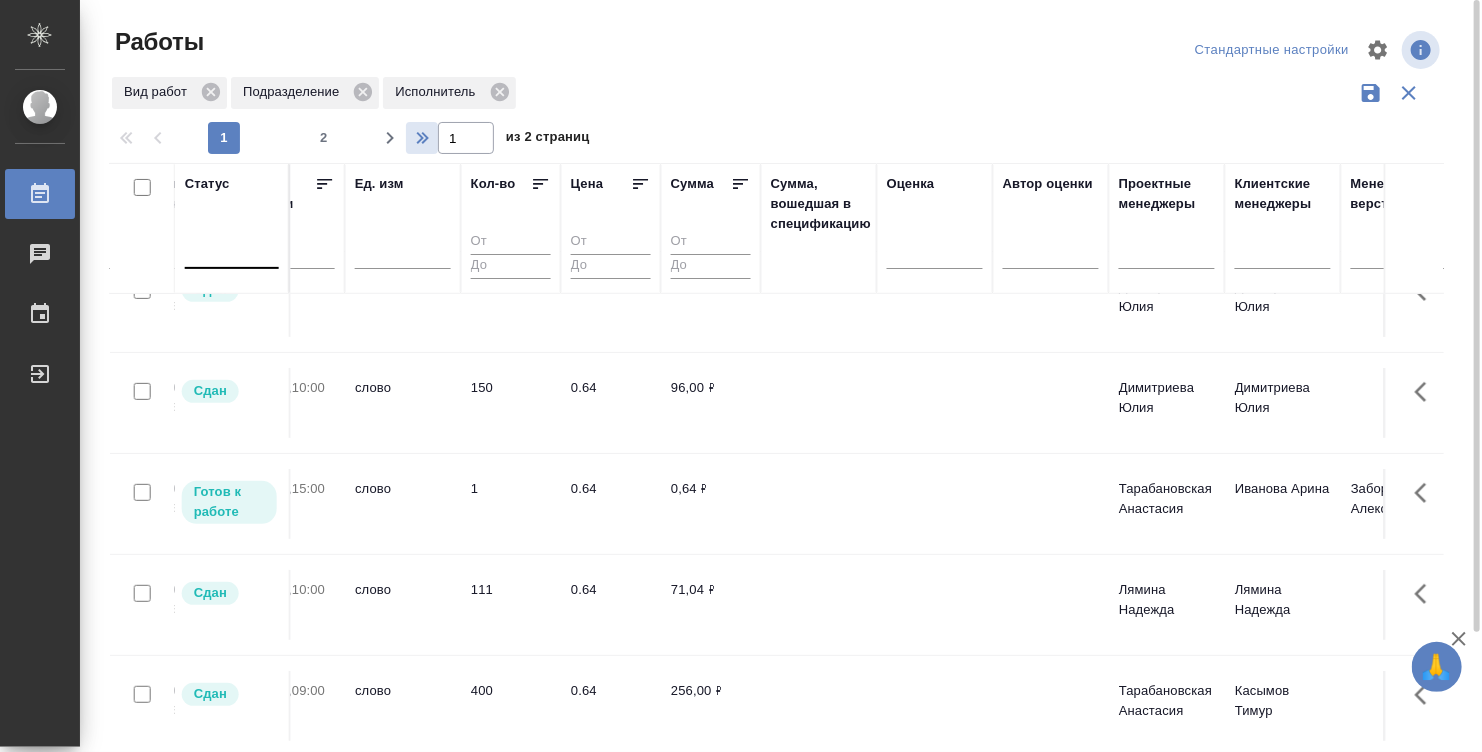 click 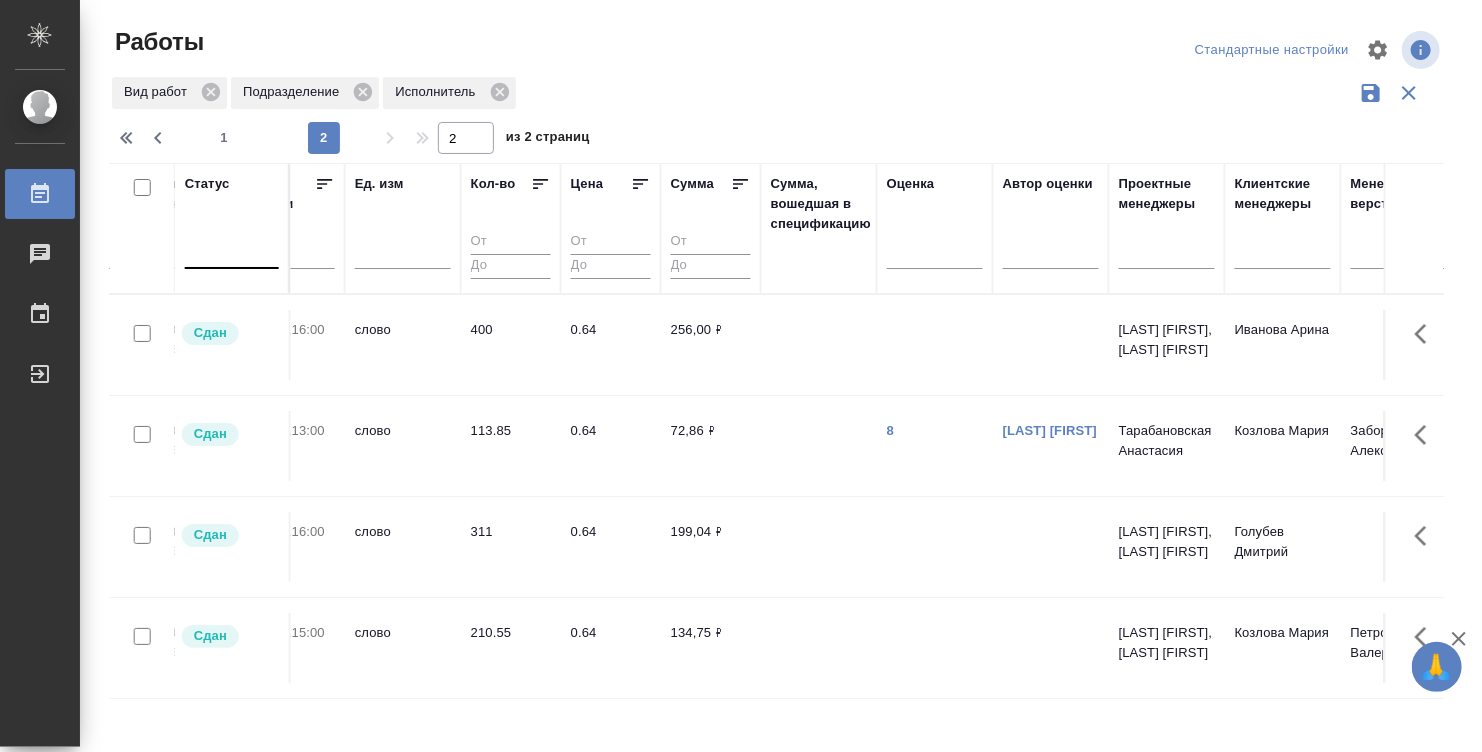 scroll, scrollTop: 0, scrollLeft: 1122, axis: horizontal 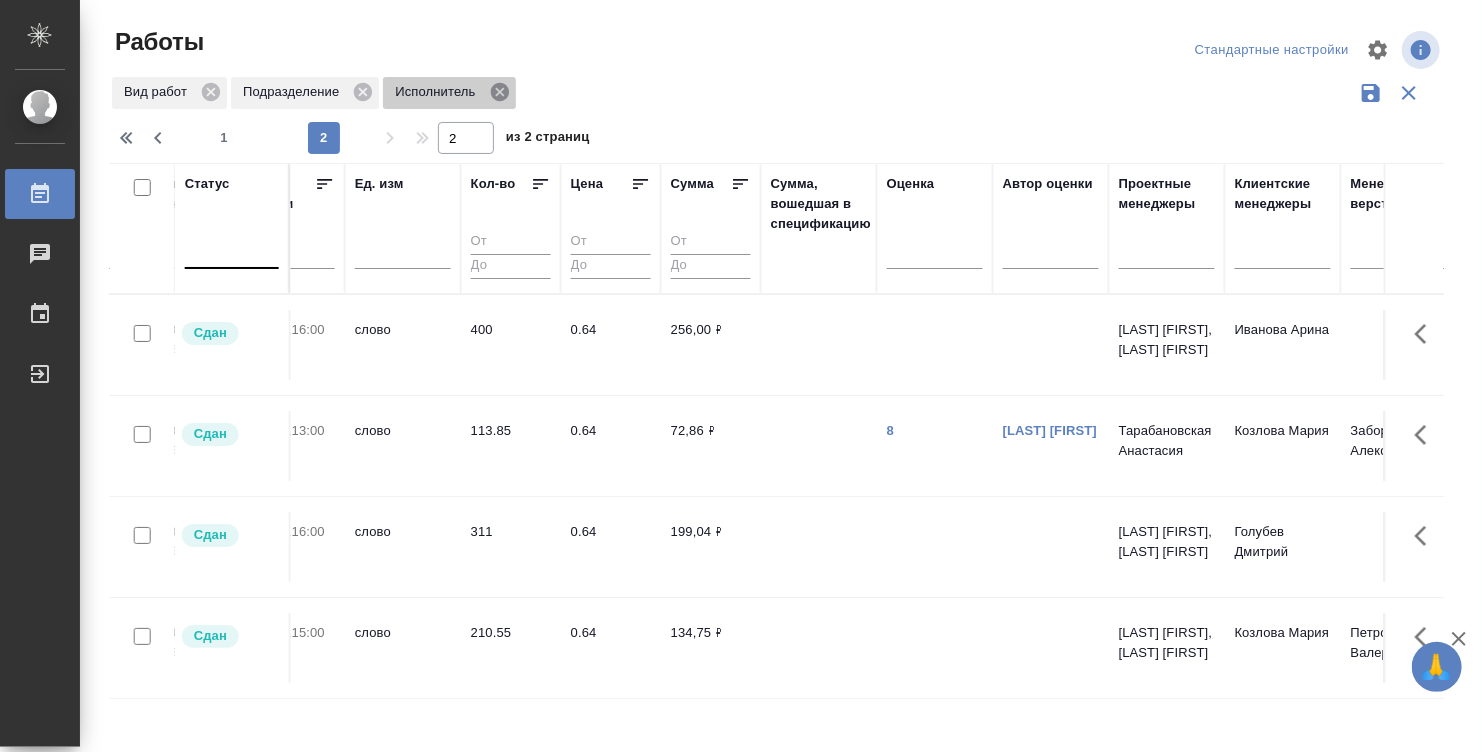 click 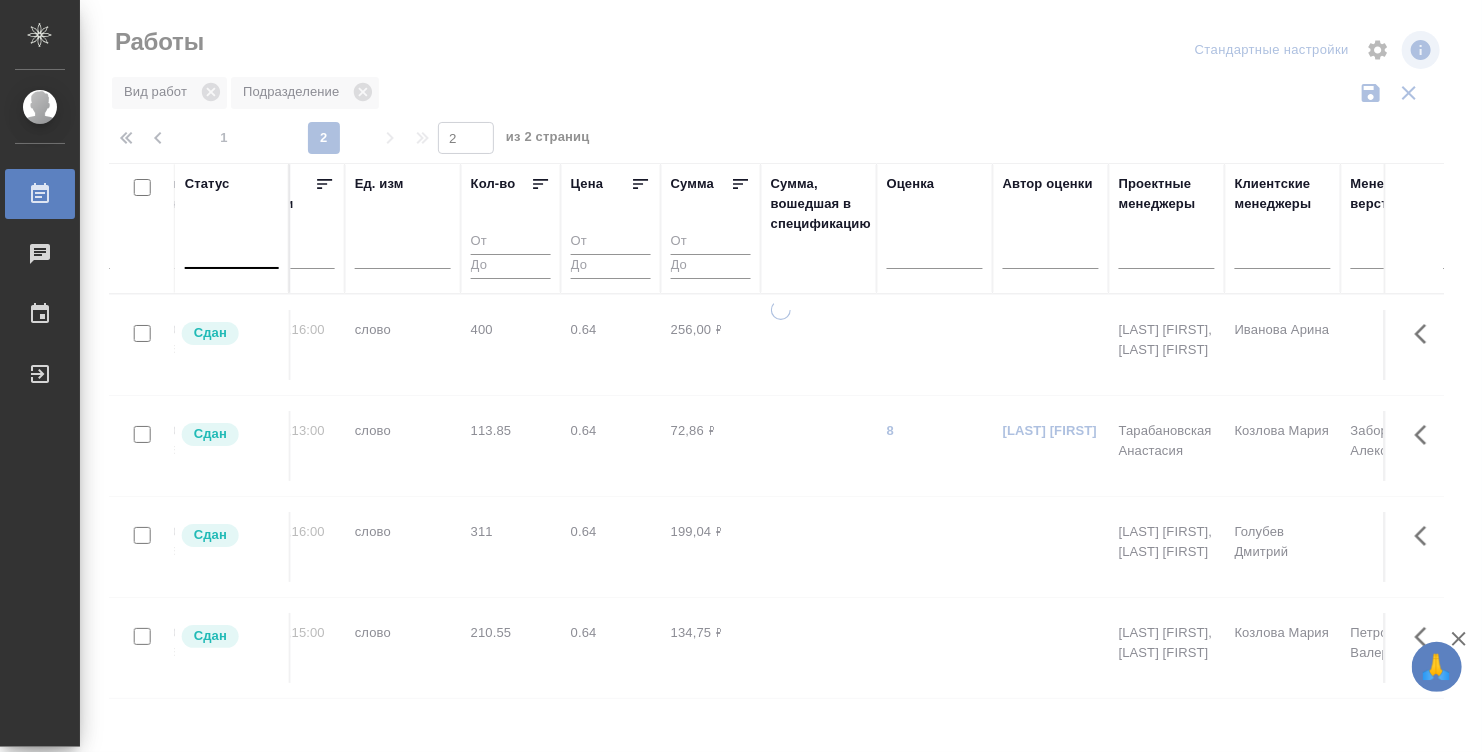 click at bounding box center [232, 249] 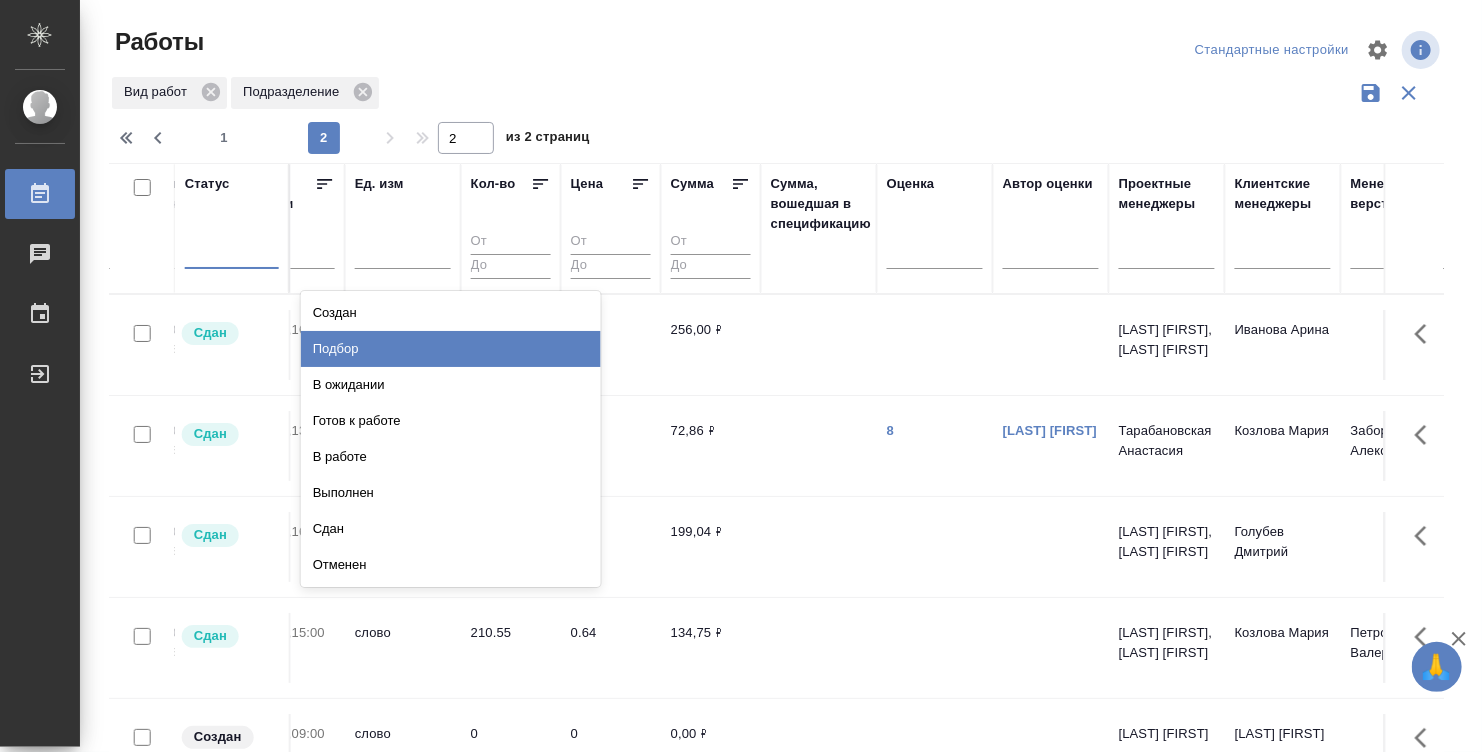 click on "Подбор" at bounding box center (451, 349) 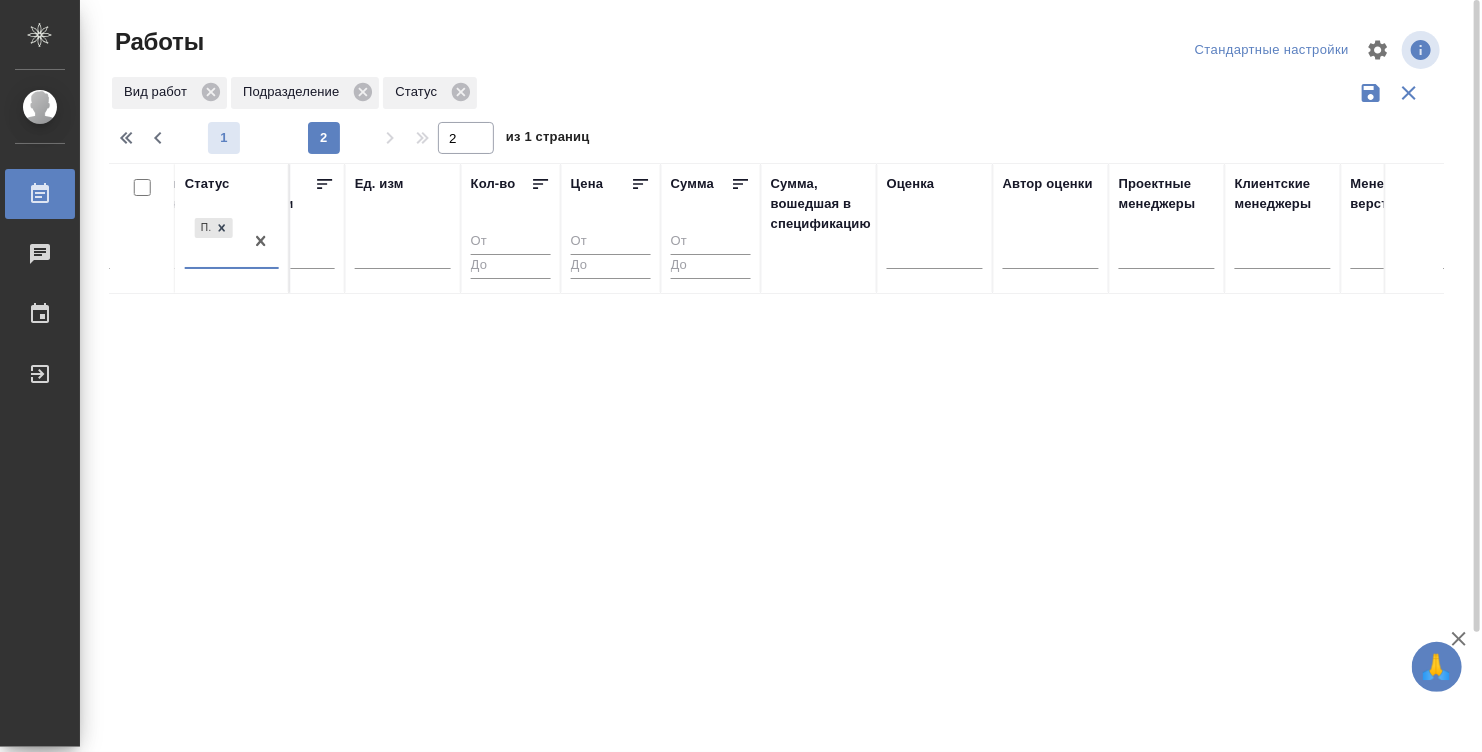 click on "1" at bounding box center (224, 138) 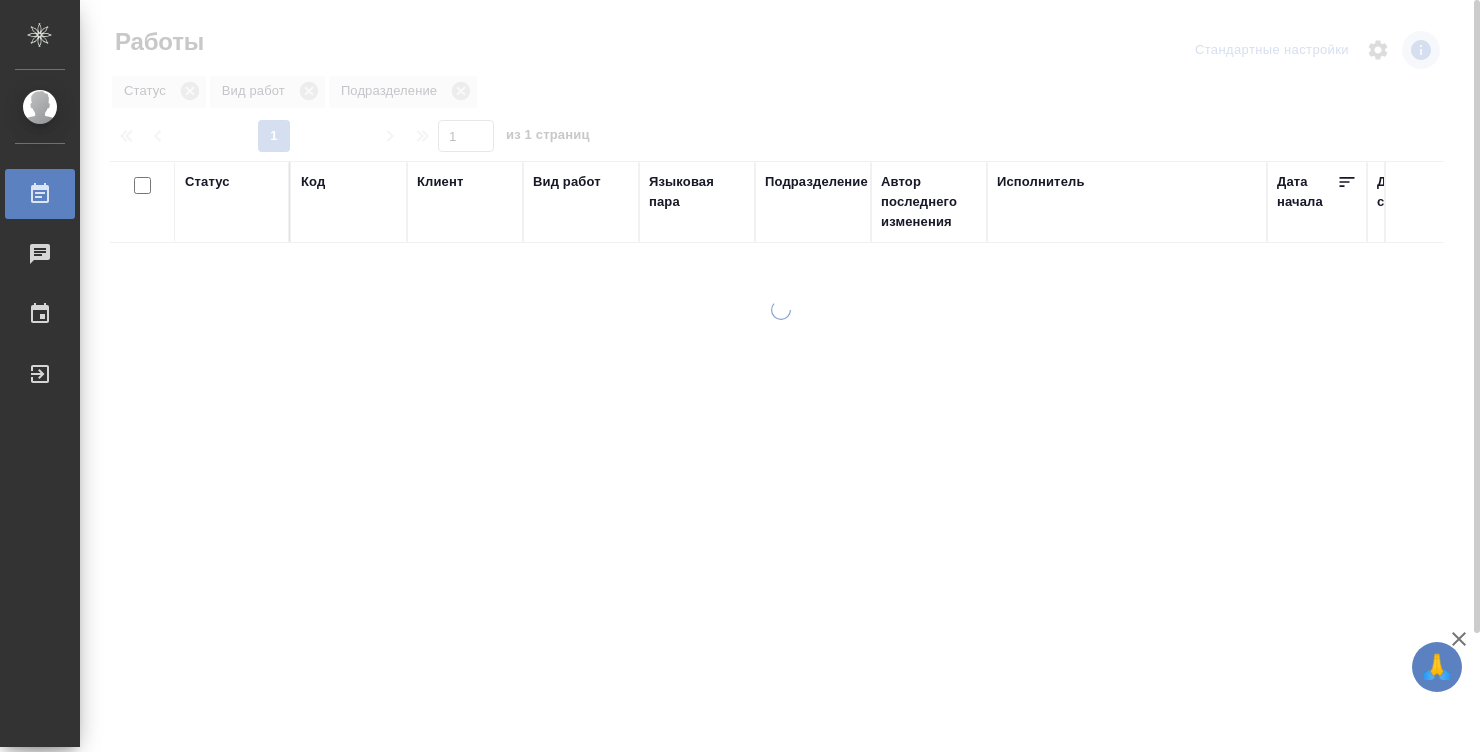 scroll, scrollTop: 0, scrollLeft: 0, axis: both 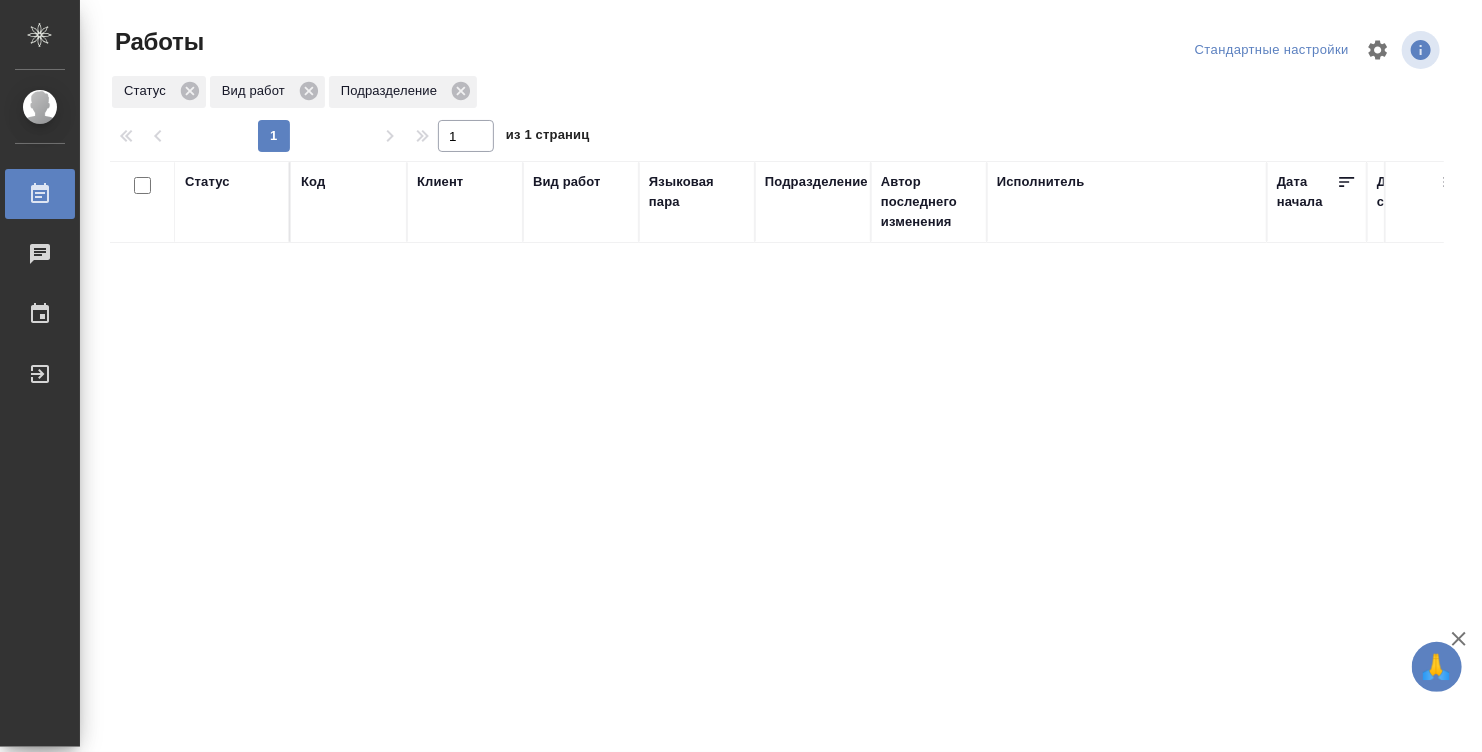 click on "Стандартные настройки" at bounding box center (1317, 50) 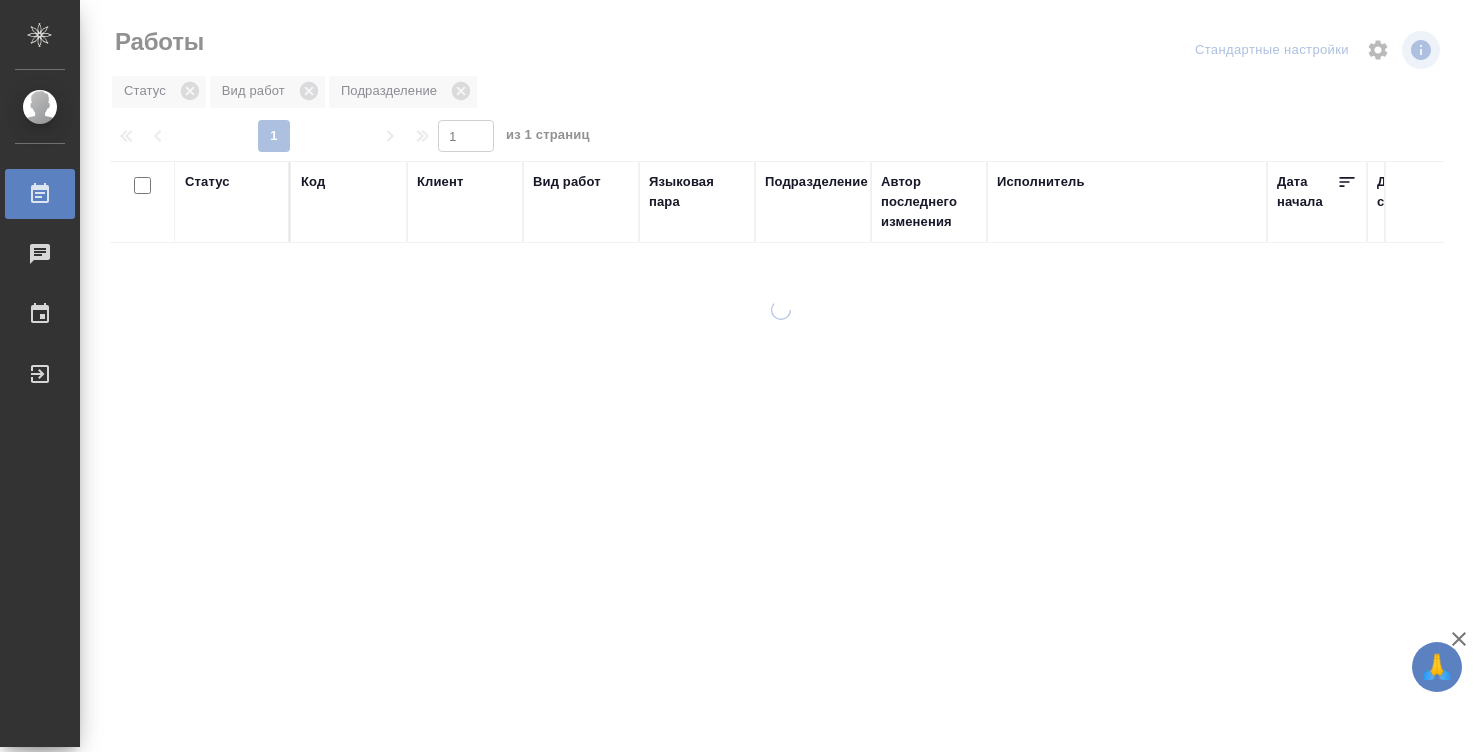 scroll, scrollTop: 0, scrollLeft: 0, axis: both 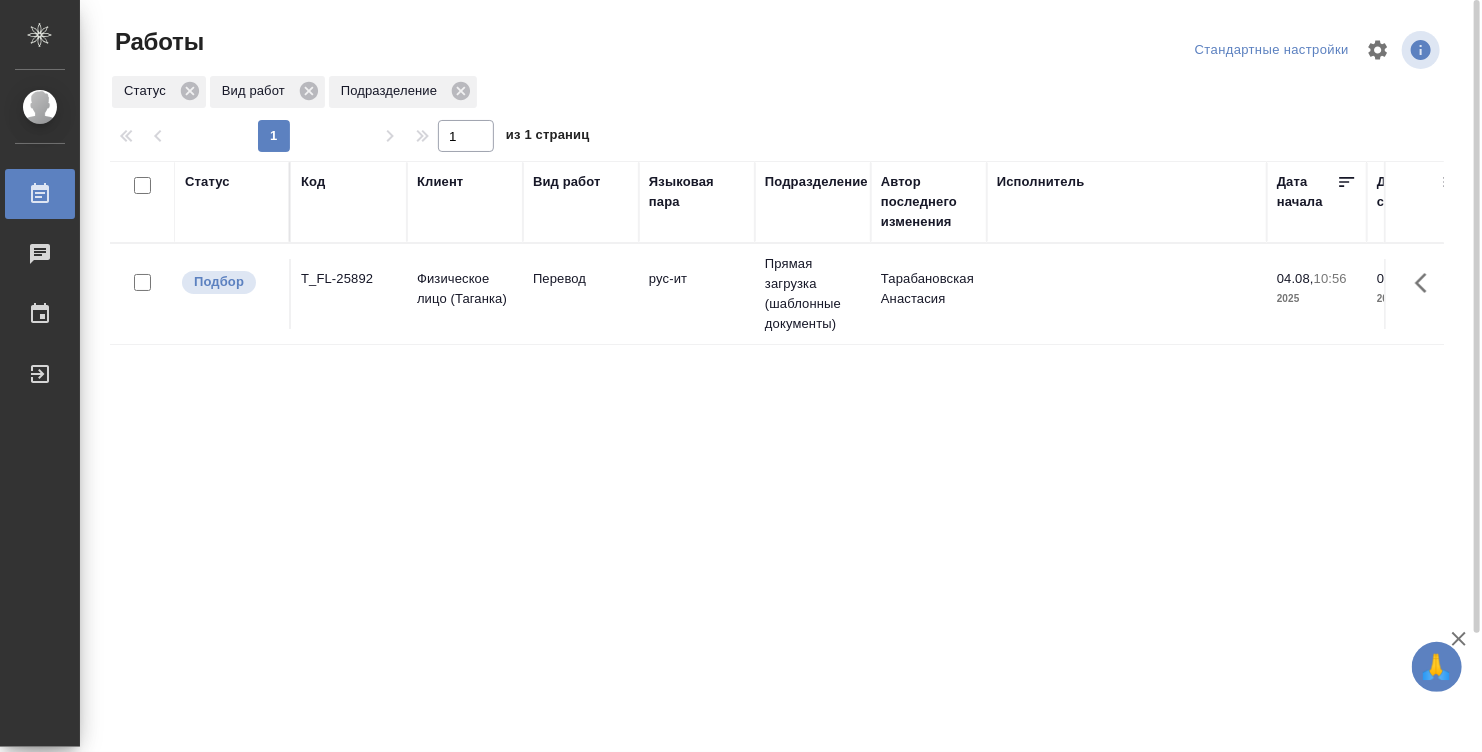 click on "Статус Код Клиент Вид работ Языковая пара Подразделение Автор последнего изменения Исполнитель Дата начала Дата сдачи Ед. изм Кол-во Цена Сумма Сумма, вошедшая в спецификацию Оценка Автор оценки Проектные менеджеры Клиентские менеджеры Менеджеры верстки Тематика Комментарии по заказу Комментарии по работе   Подбор T_FL-25892 Физическое лицо (Таганка) Перевод рус-ит Прямая загрузка (шаблонные документы) Тарабановская Анастасия 04.08,  10:56 2025 06.08,  15:00 2025 слово 1 0 0,00 ₽ Тарабановская Анастасия Прохорова Анастасия Петрова Валерия Личные документы" at bounding box center [777, 521] 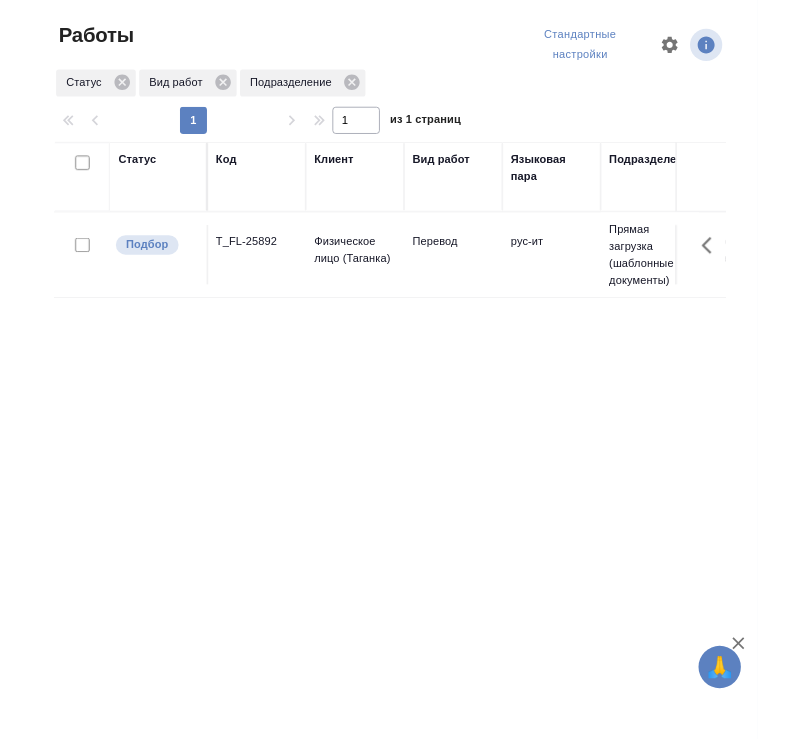 scroll, scrollTop: 0, scrollLeft: 0, axis: both 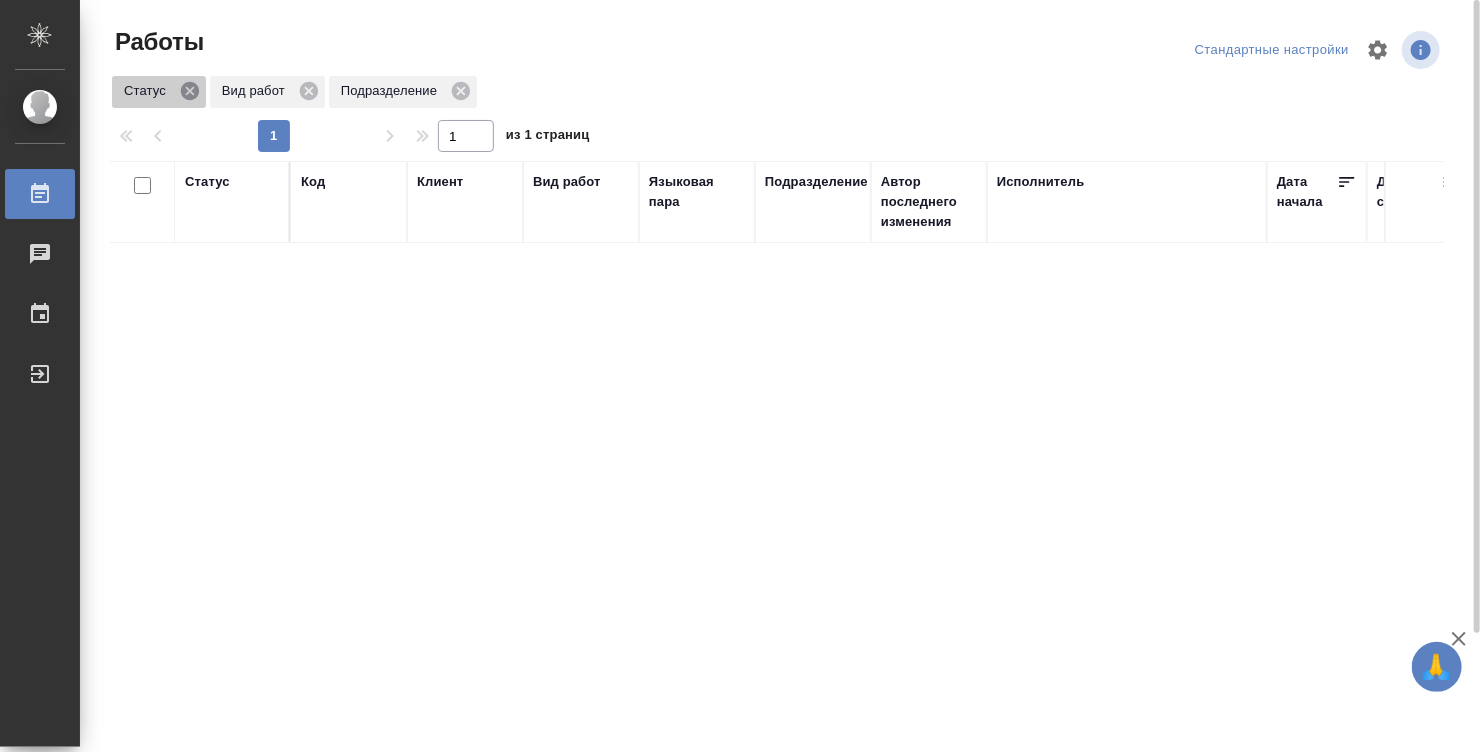 click 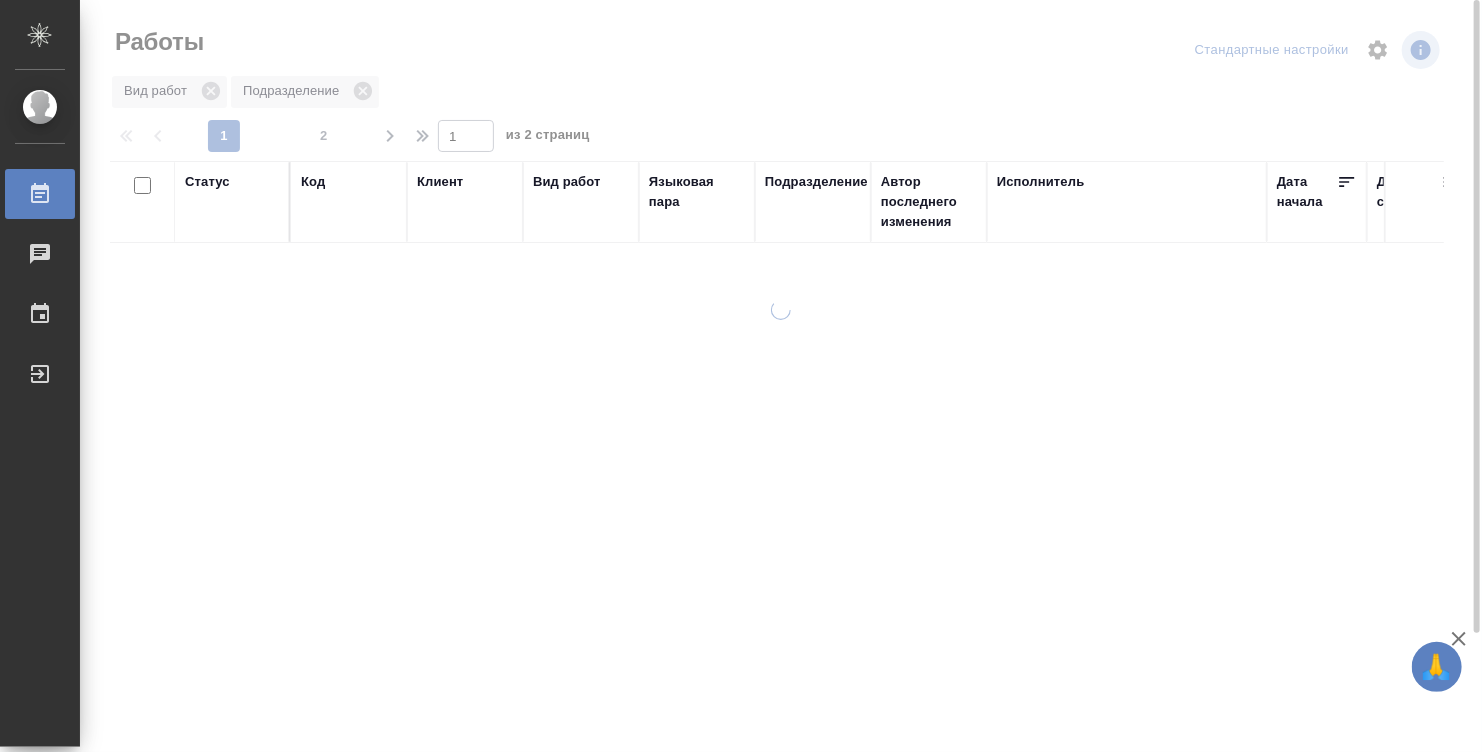 click on "Исполнитель" at bounding box center [1041, 182] 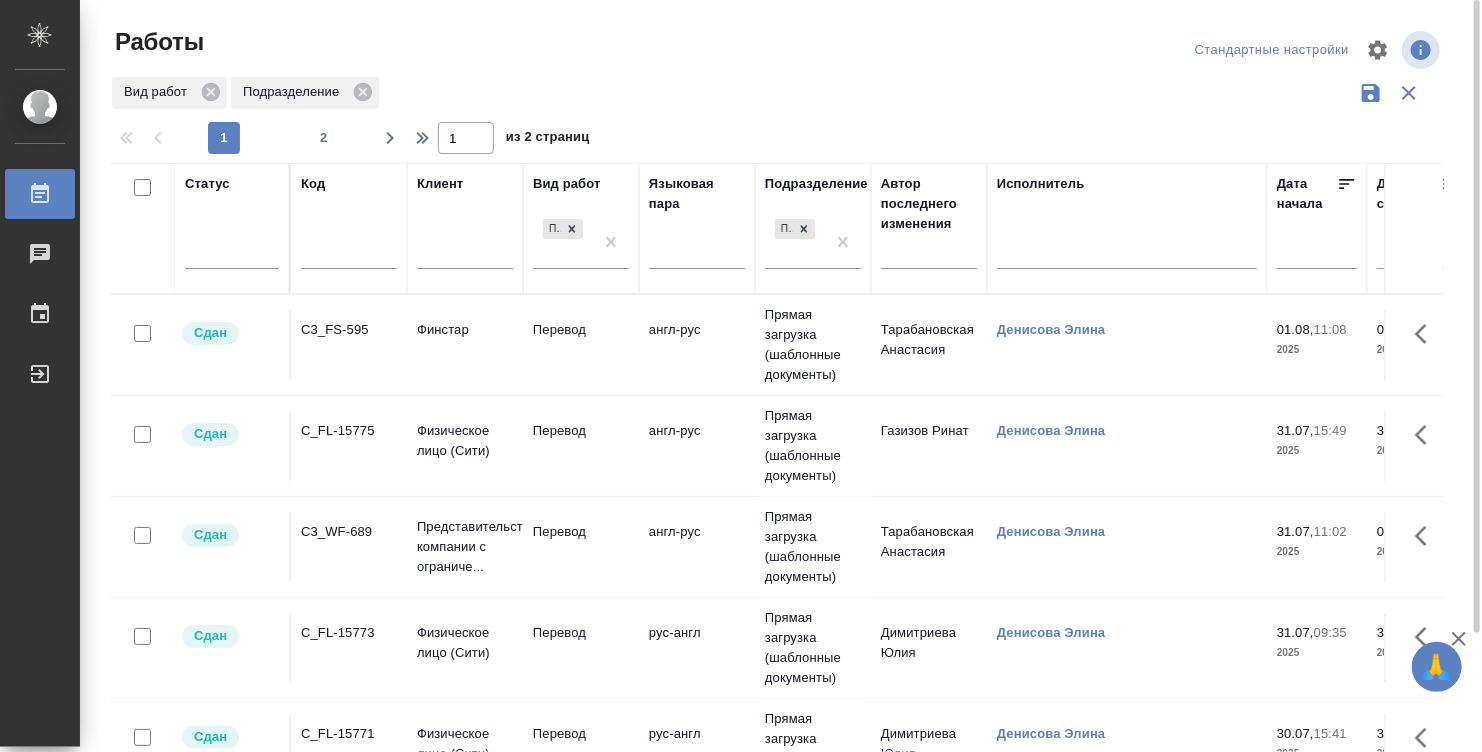 click on "Исполнитель" at bounding box center (1041, 184) 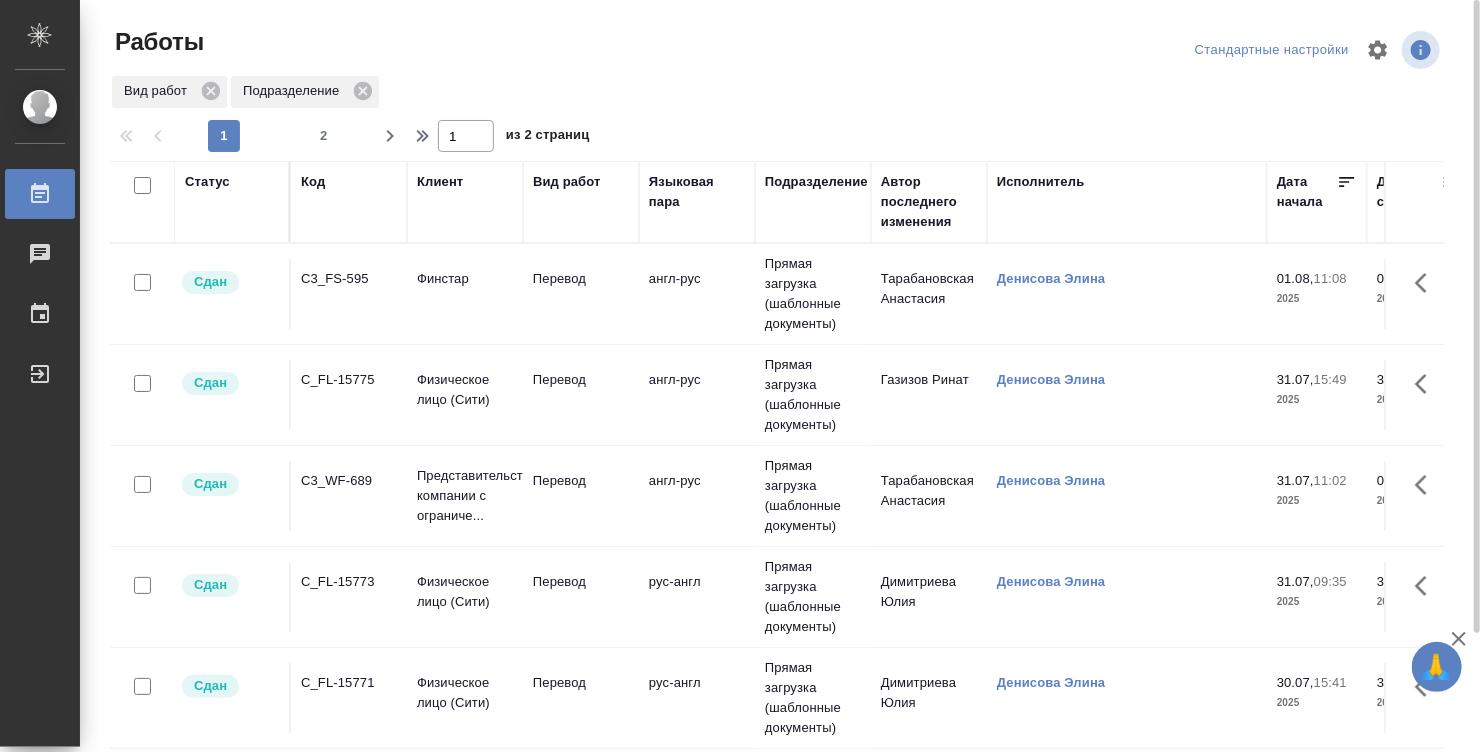 click on "Исполнитель" at bounding box center (1127, 202) 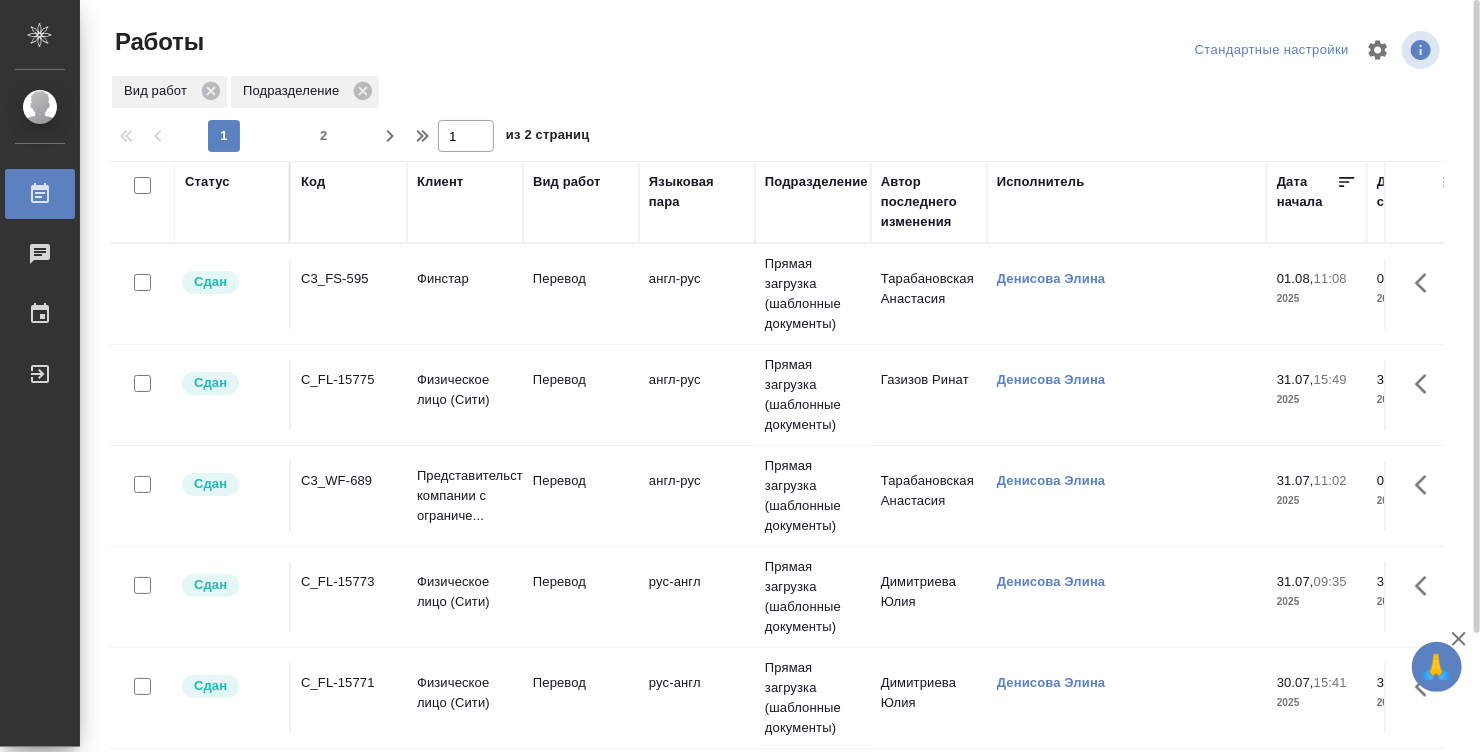 click on "Исполнитель" at bounding box center [1127, 202] 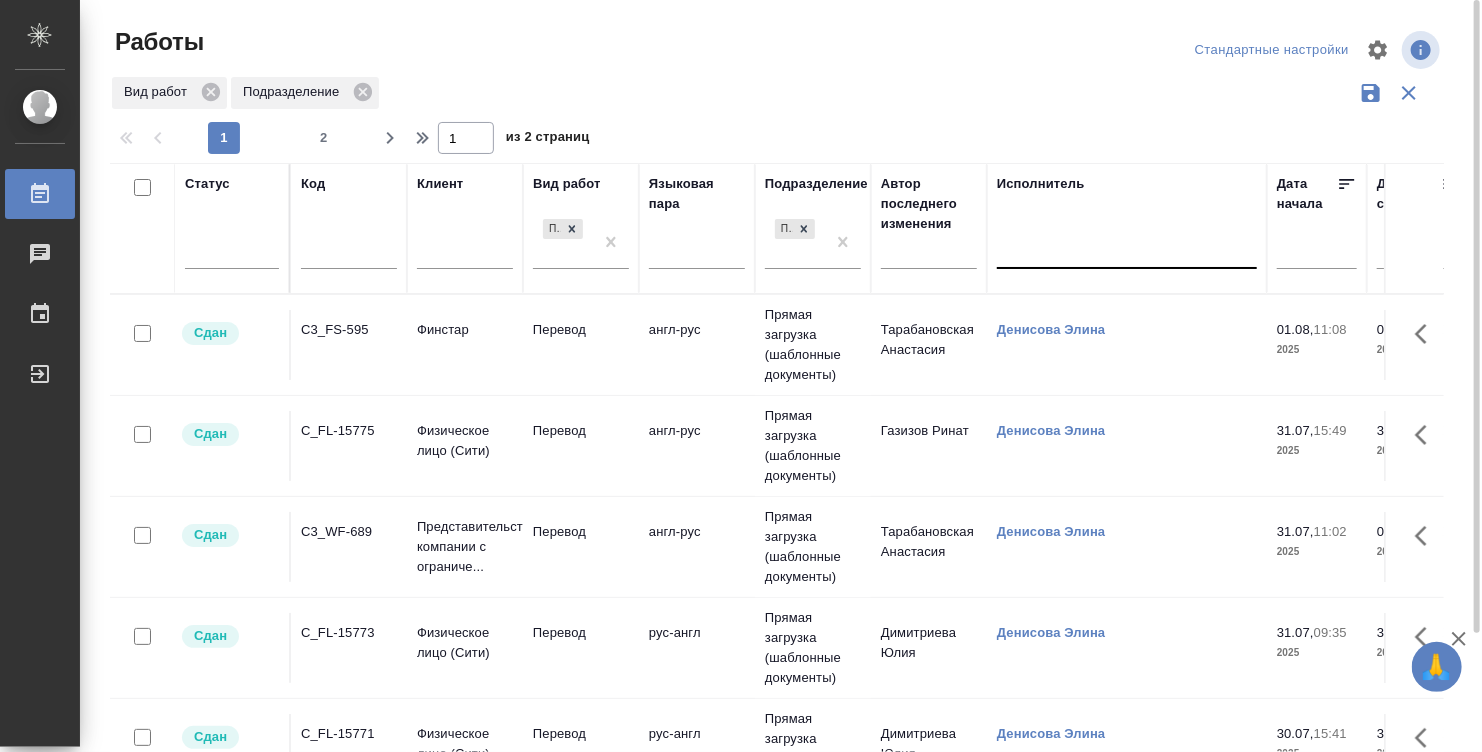 click at bounding box center [1127, 249] 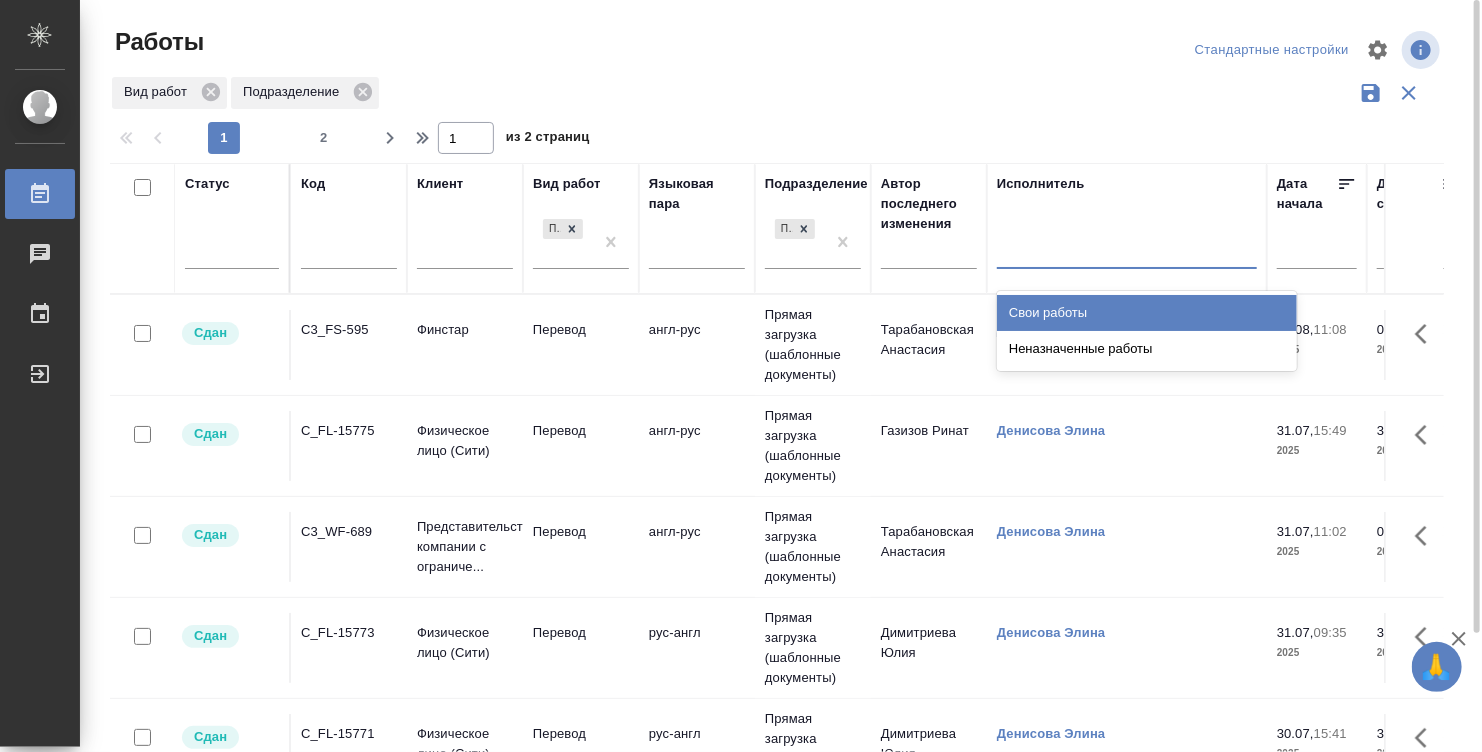 click on "Свои работы" at bounding box center (1147, 313) 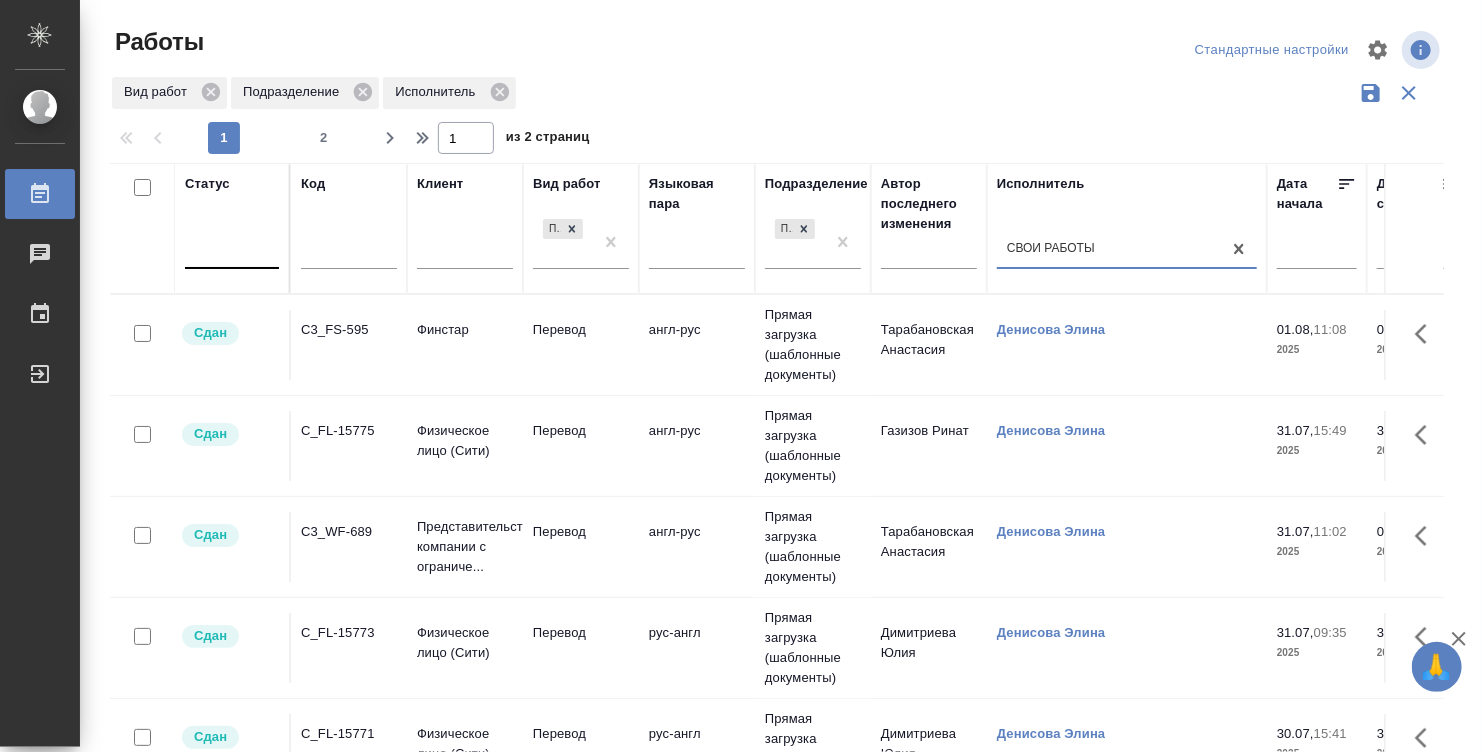 click at bounding box center (232, 249) 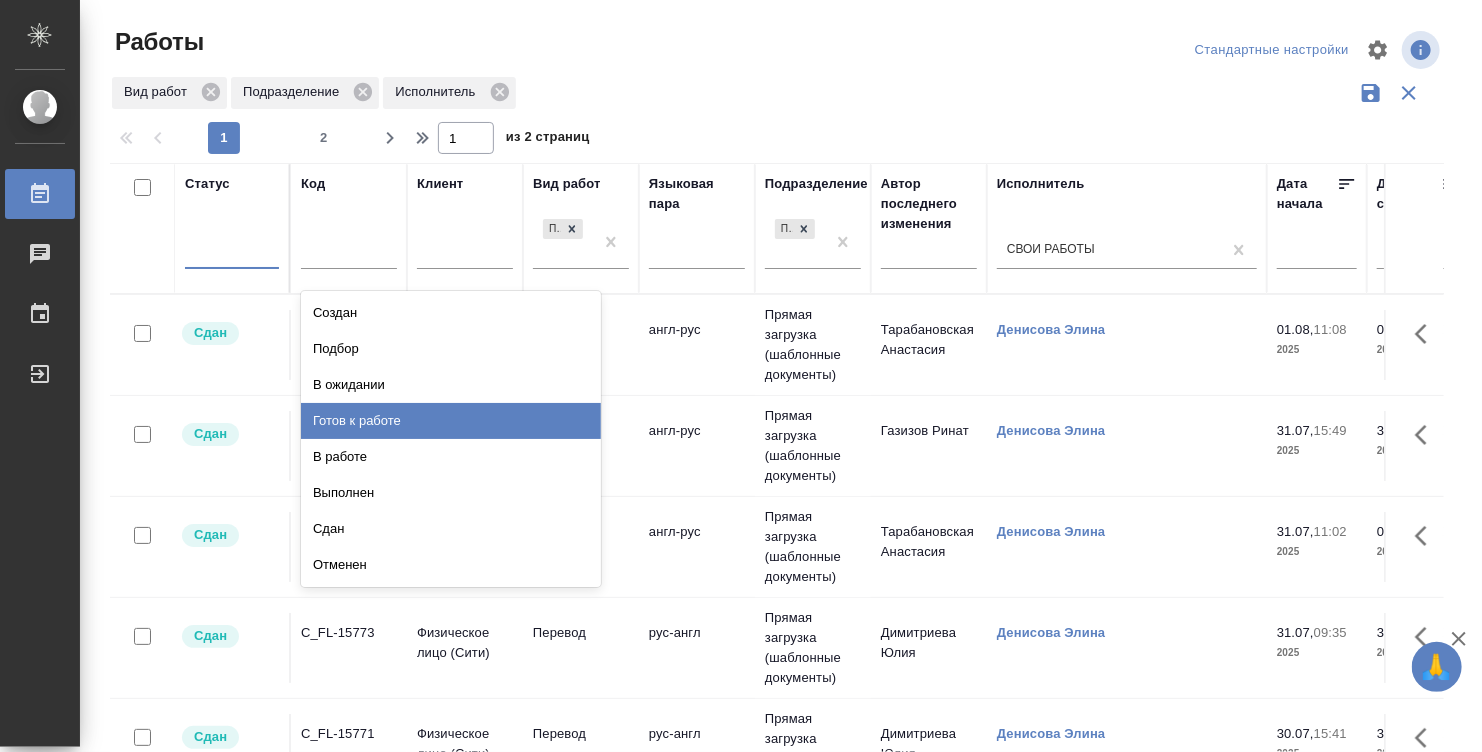 click on "Готов к работе" at bounding box center (451, 421) 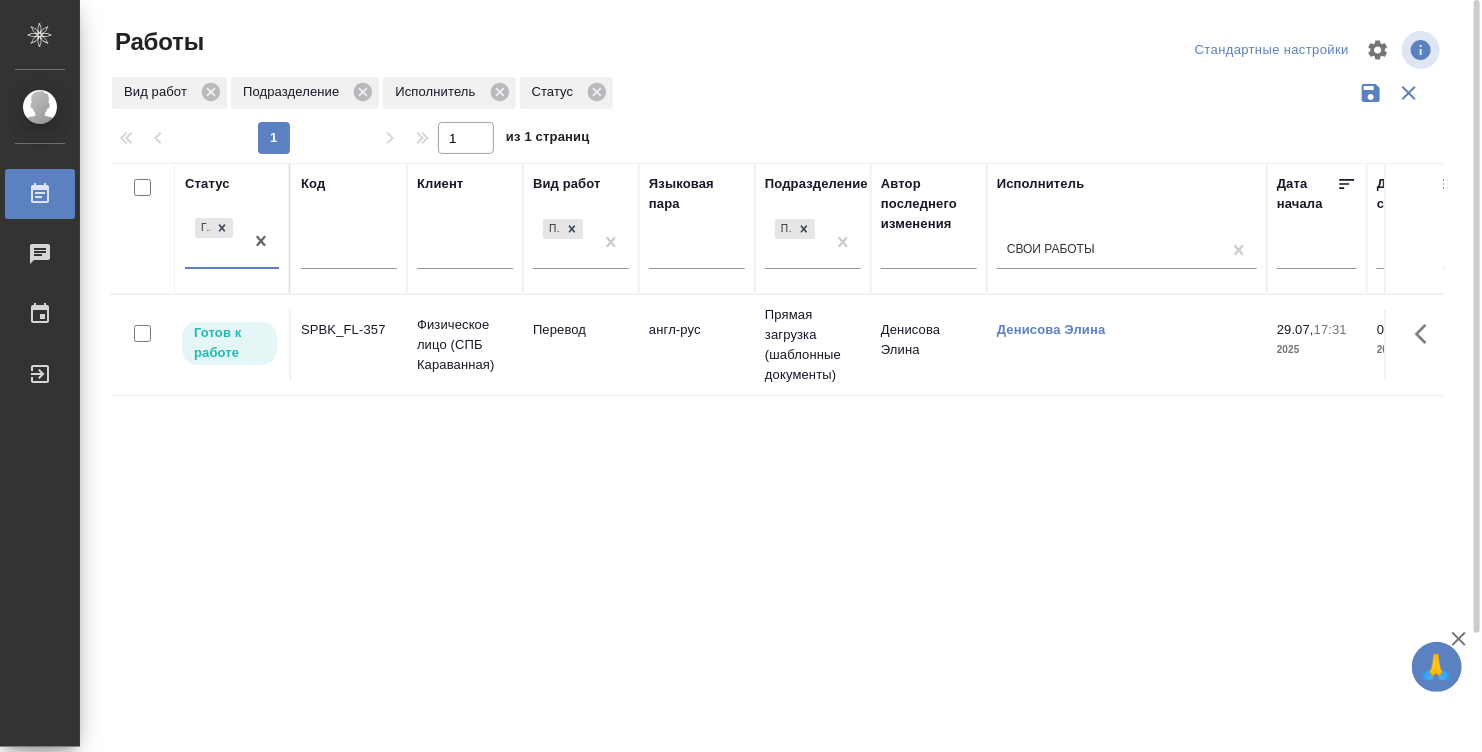 click on "Денисова Элина" at bounding box center (1127, 345) 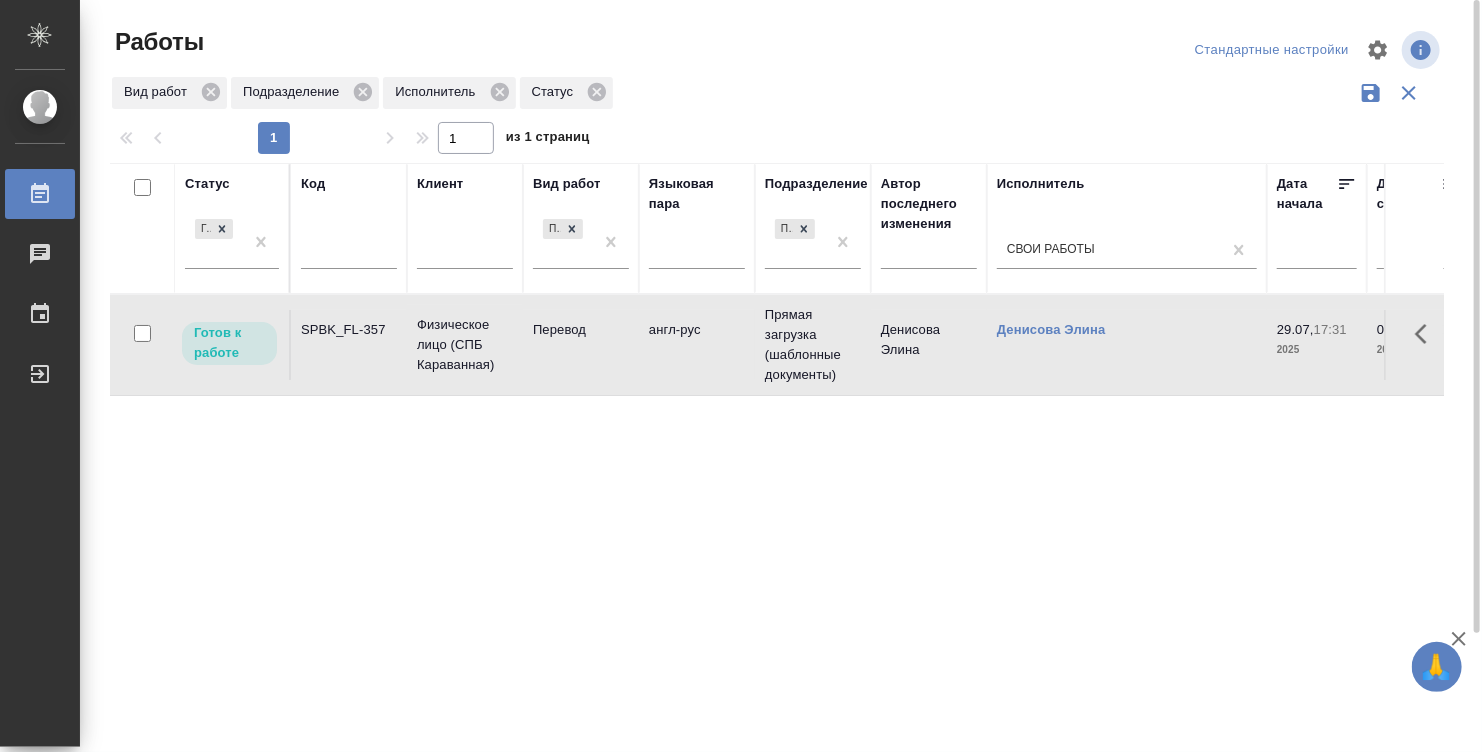 click on "Денисова Элина" at bounding box center (1127, 345) 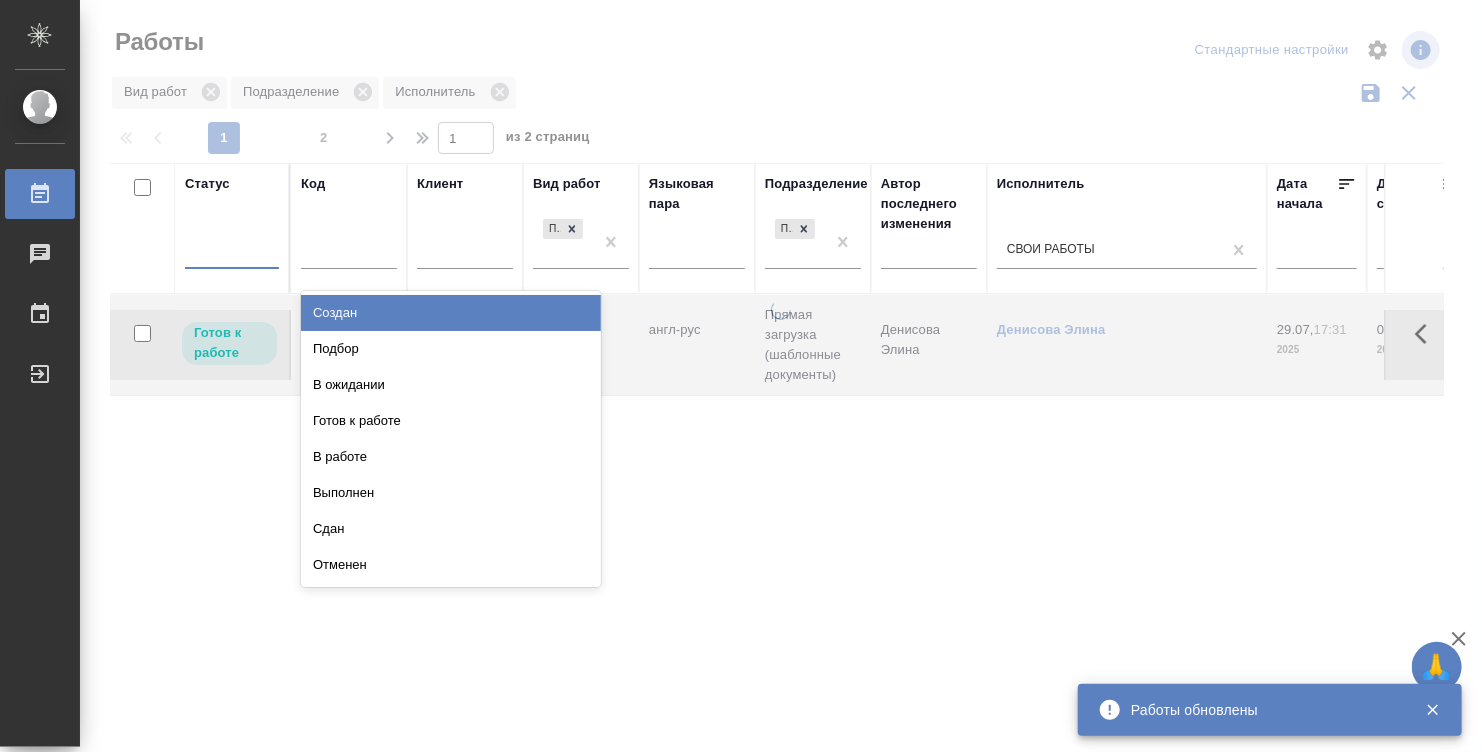 click at bounding box center (232, 249) 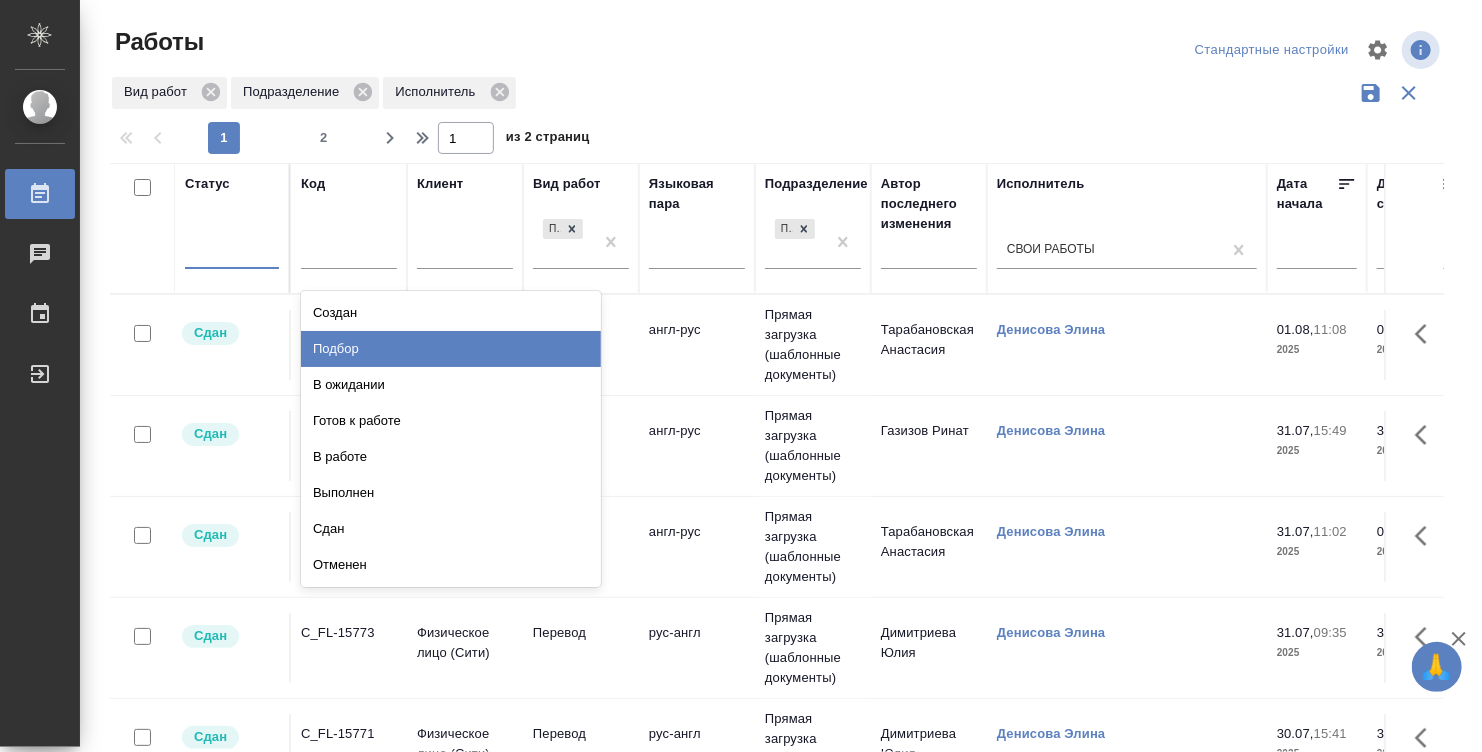 click on "Подбор" at bounding box center (451, 349) 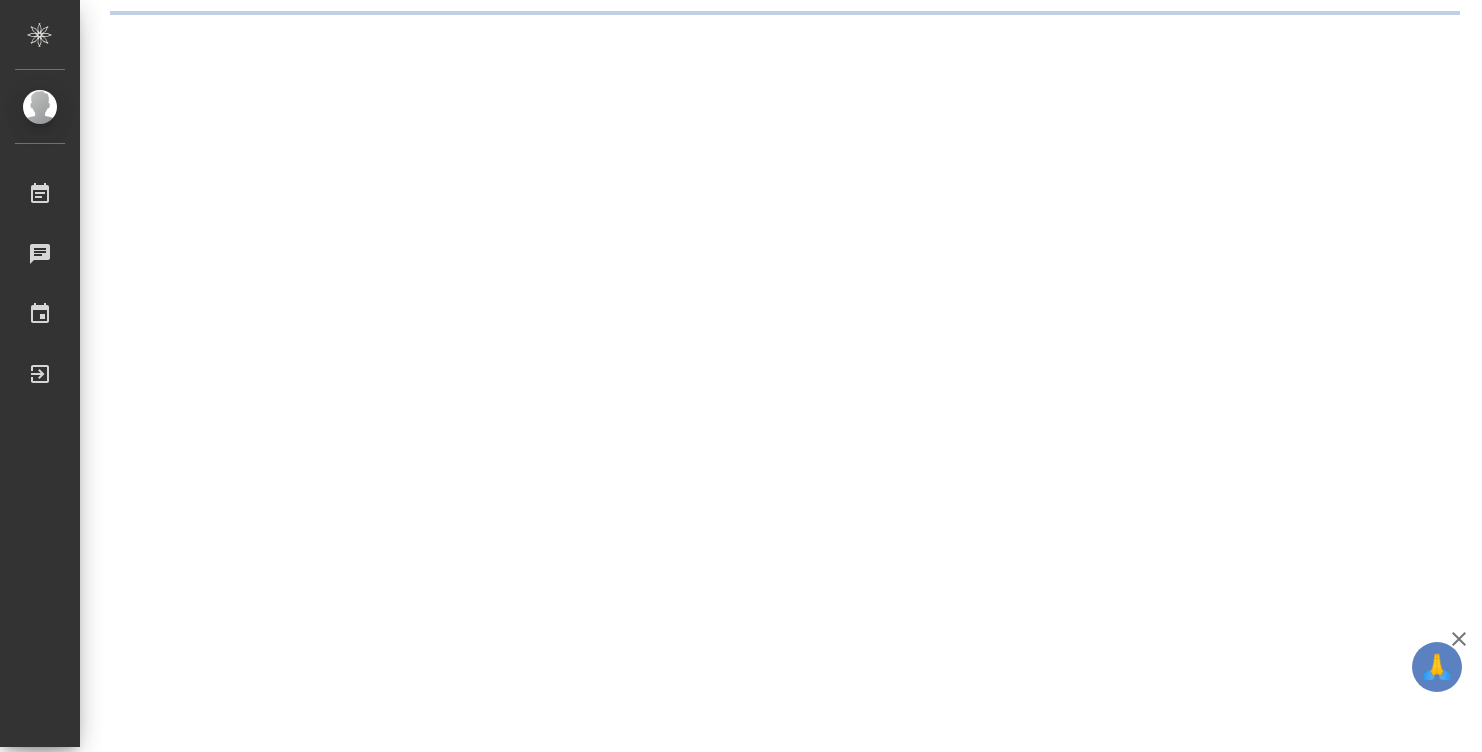 scroll, scrollTop: 0, scrollLeft: 0, axis: both 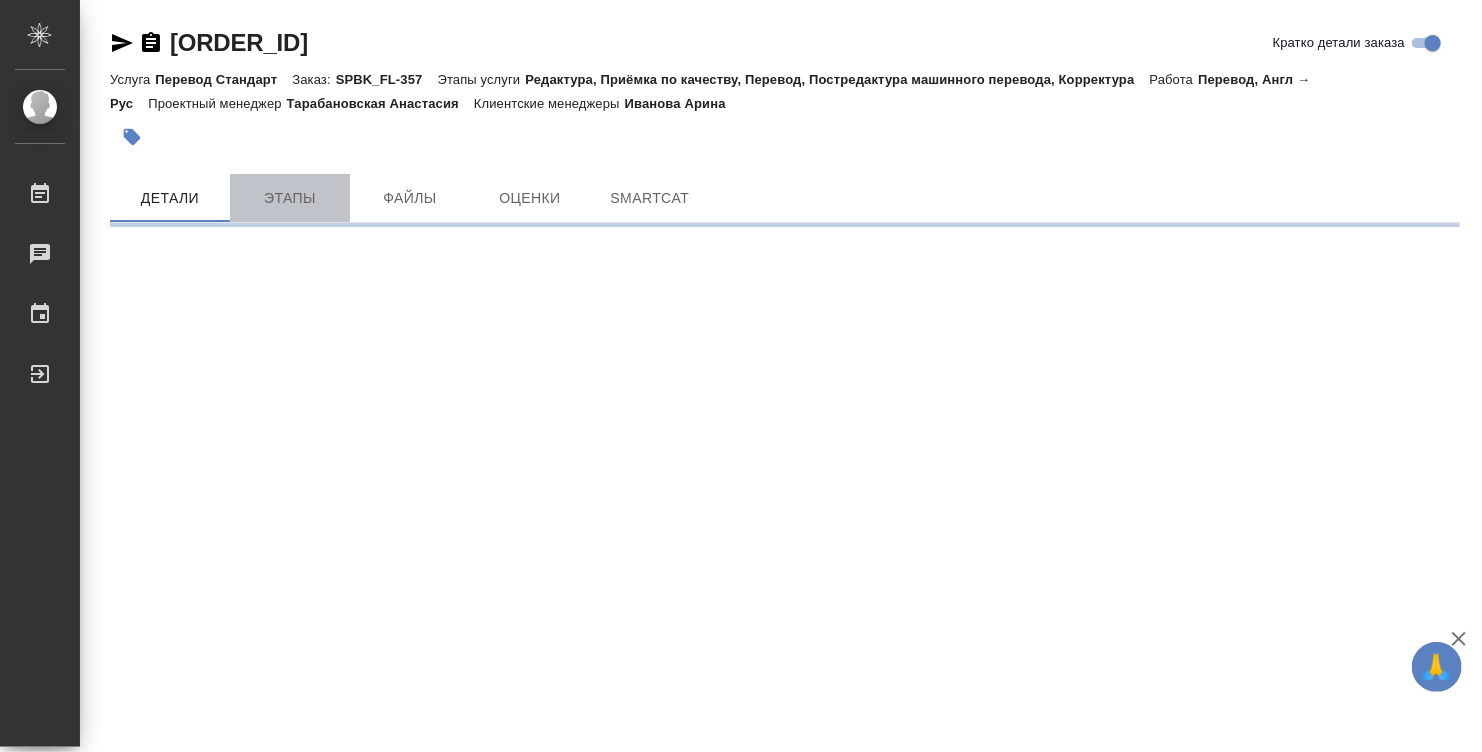 click on "Этапы" at bounding box center [290, 198] 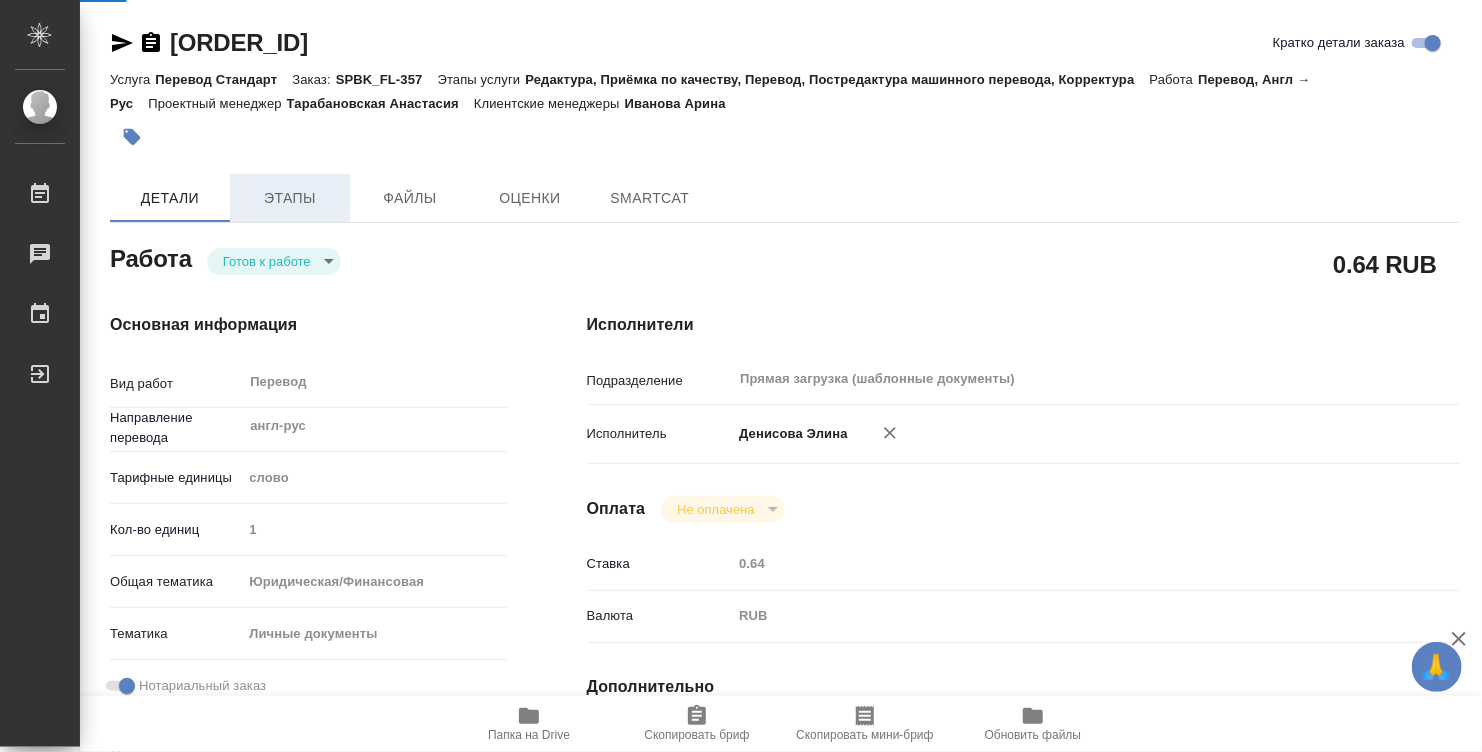 type on "x" 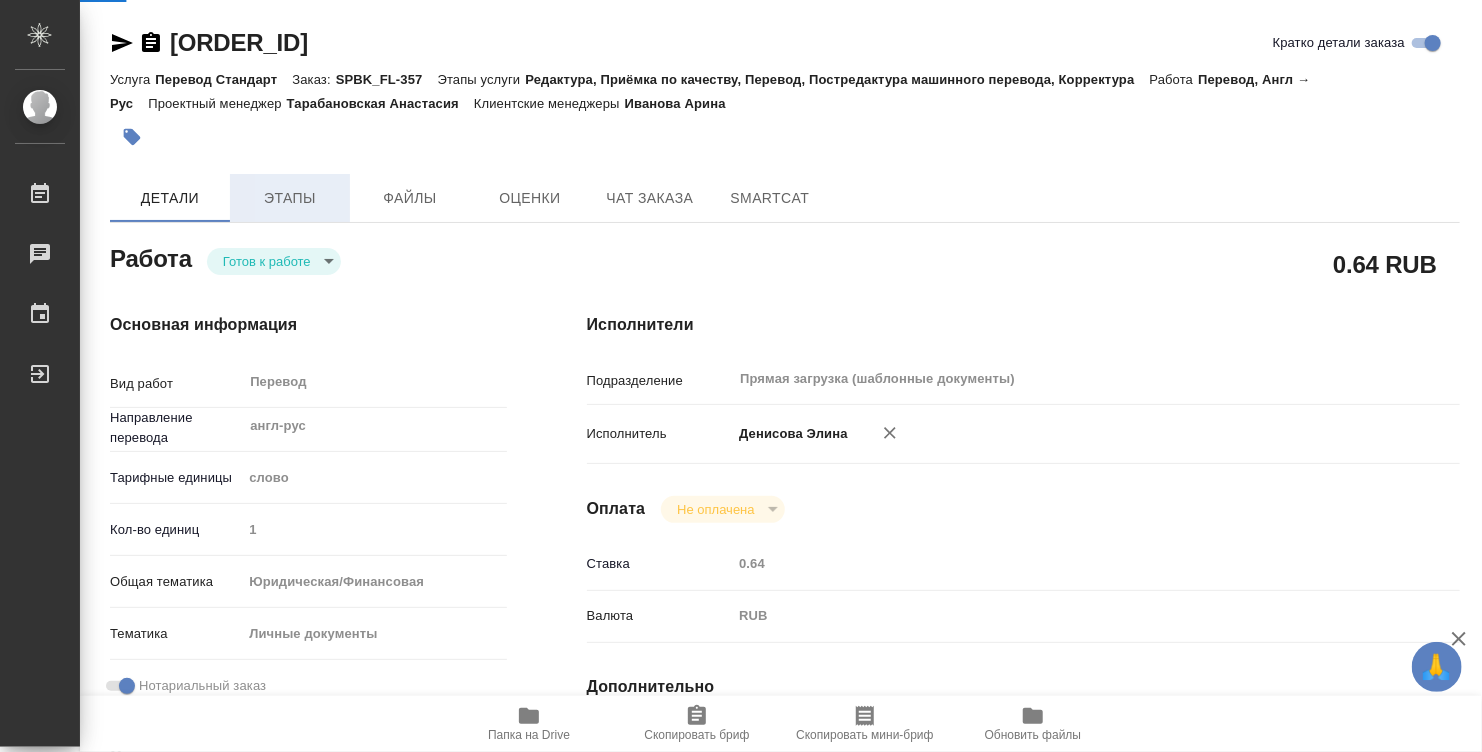 type on "x" 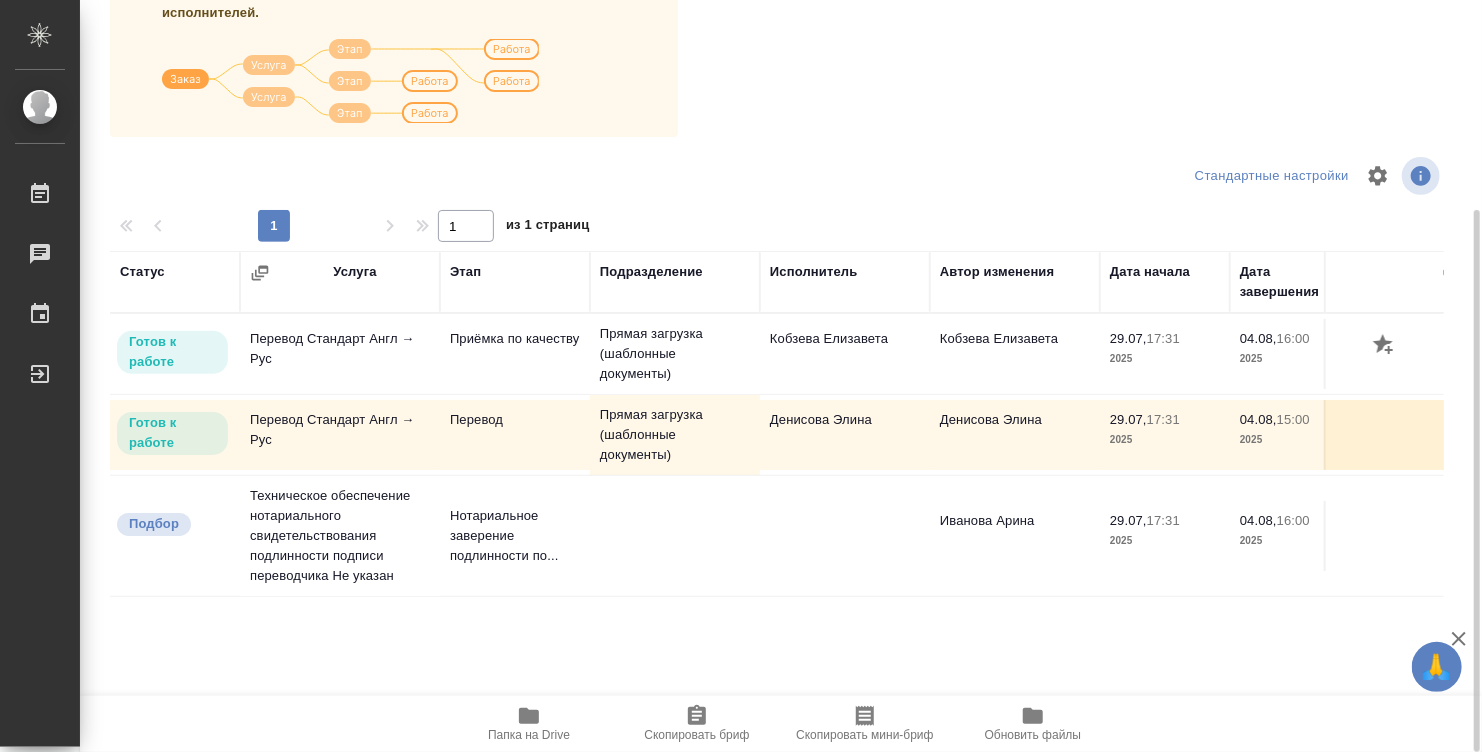 scroll, scrollTop: 0, scrollLeft: 0, axis: both 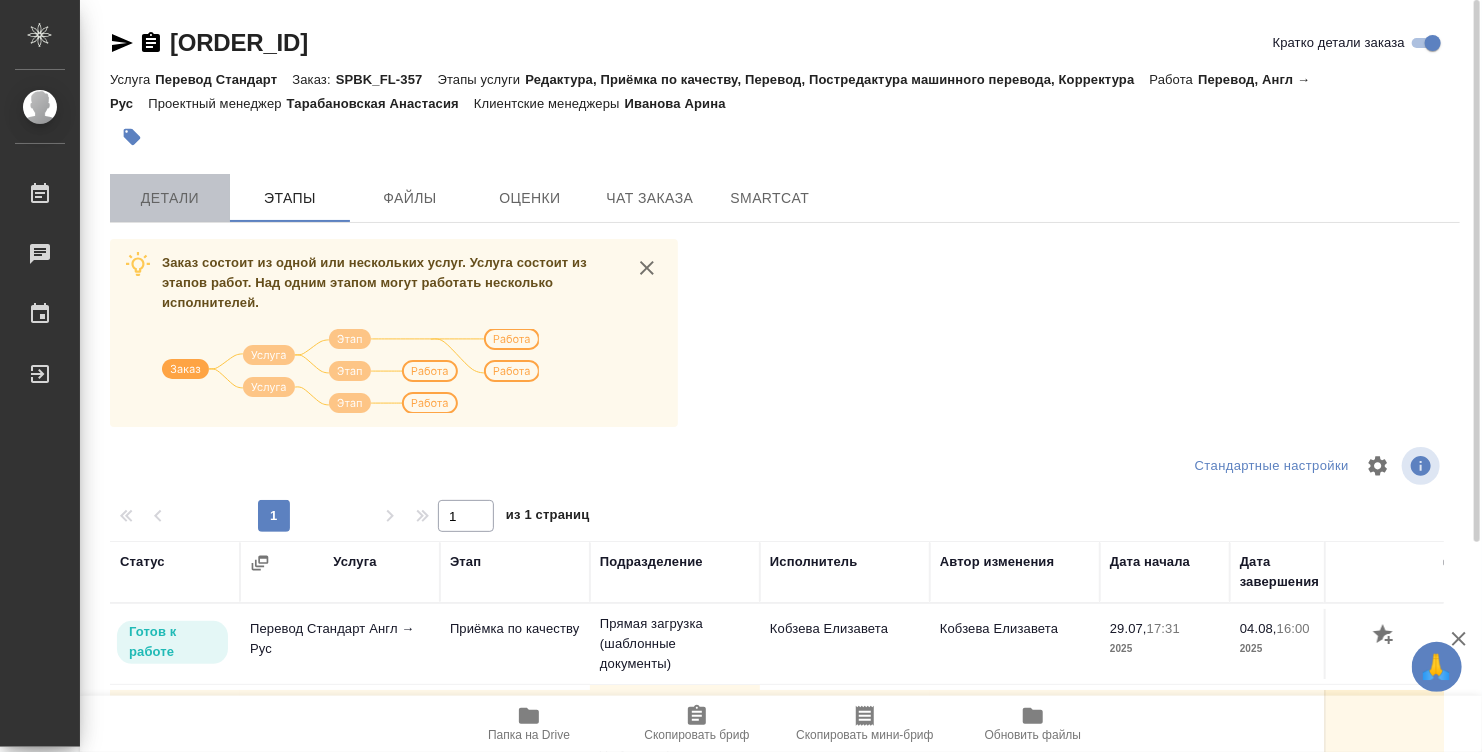 click on "Детали" at bounding box center [170, 198] 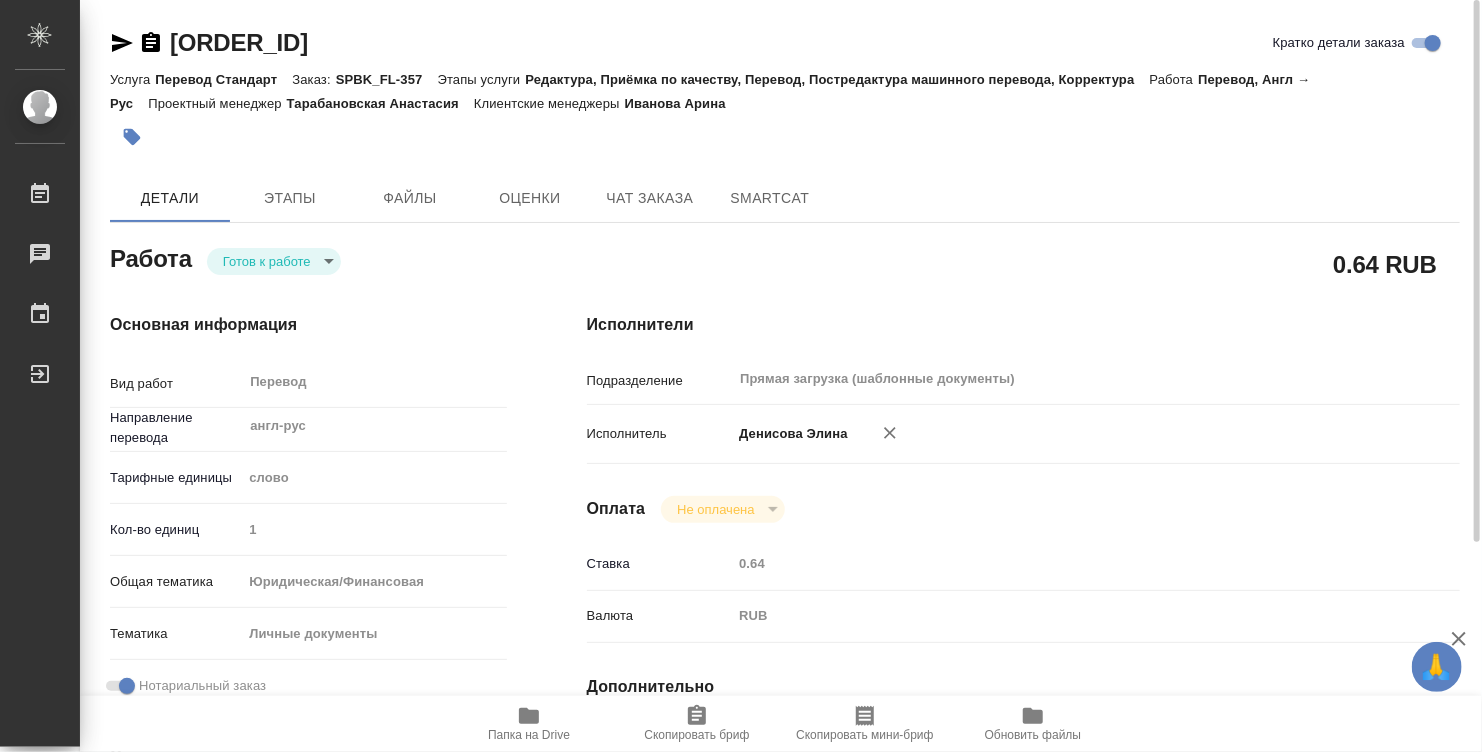 type on "x" 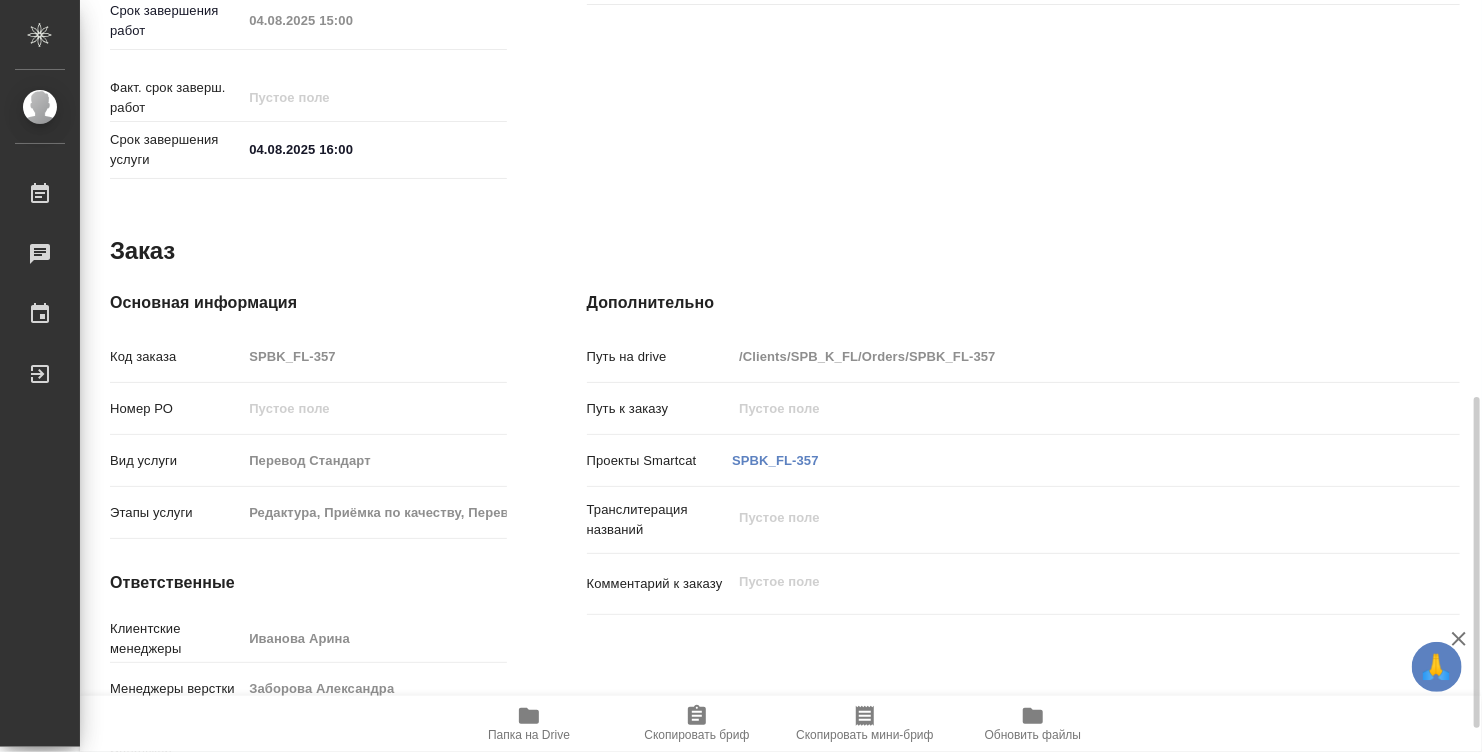 scroll, scrollTop: 954, scrollLeft: 0, axis: vertical 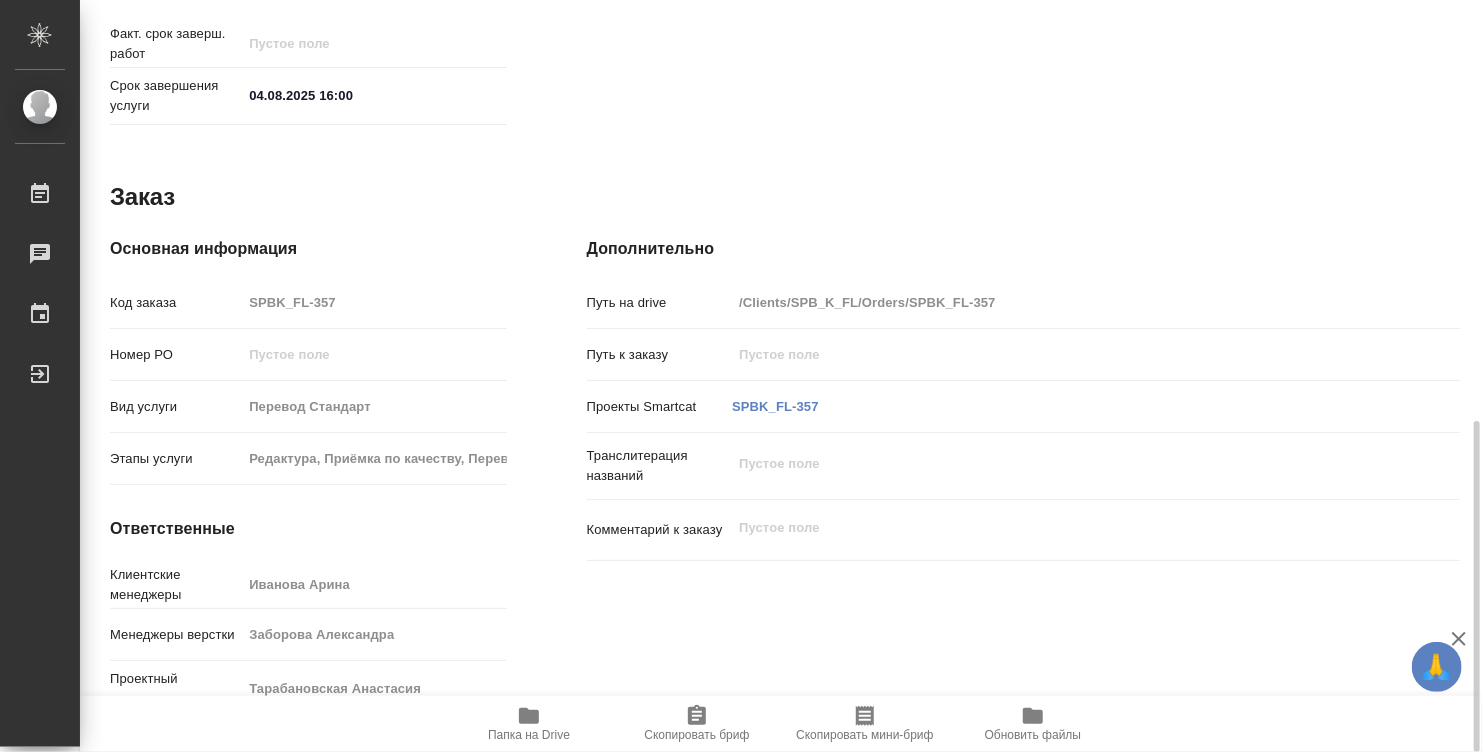click 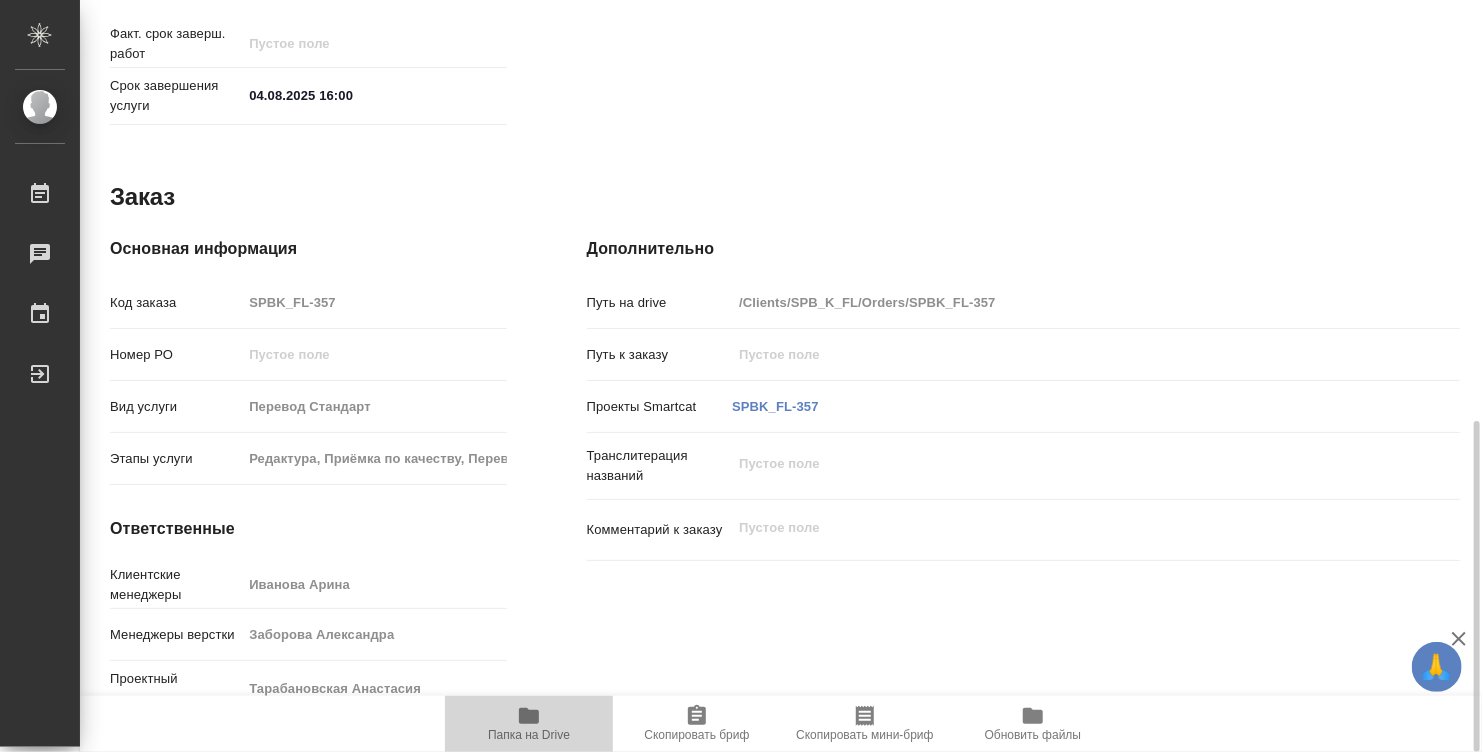 click 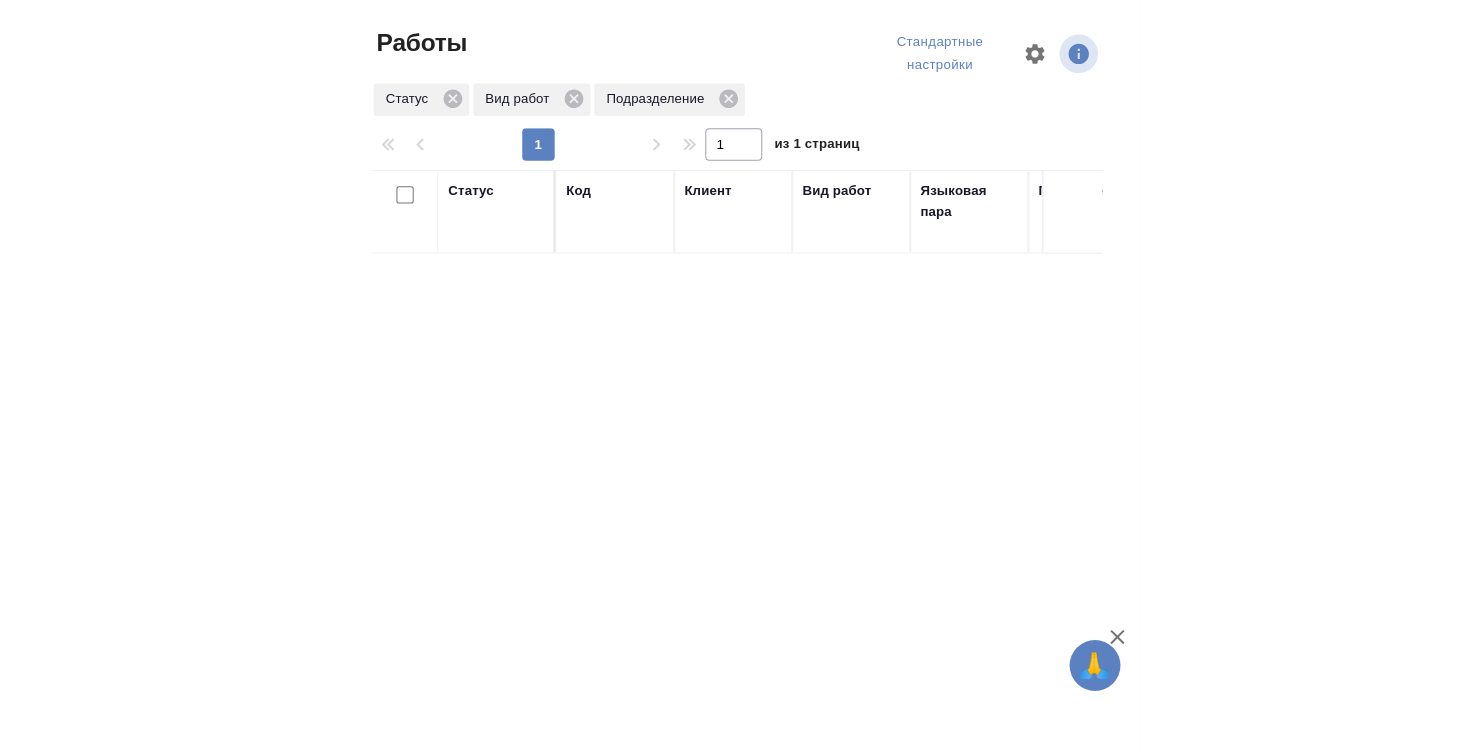 scroll, scrollTop: 0, scrollLeft: 0, axis: both 